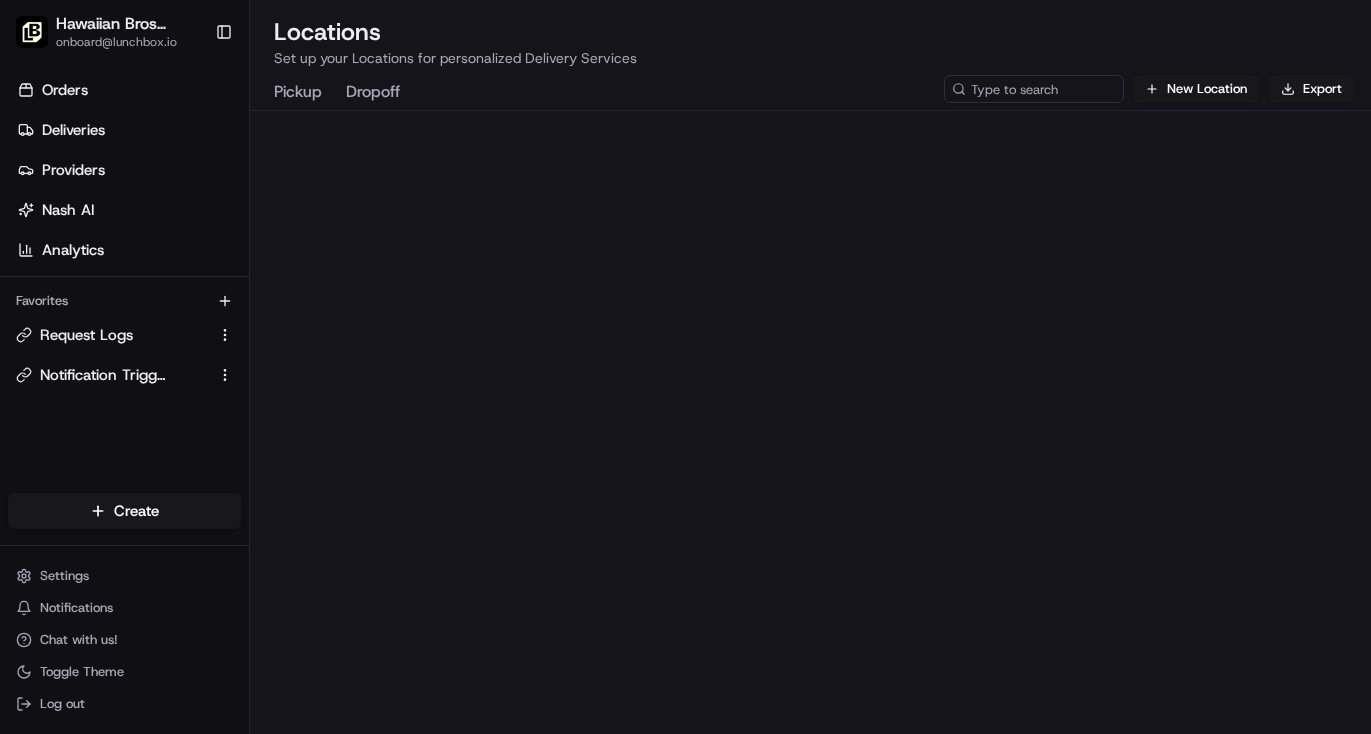 scroll, scrollTop: 0, scrollLeft: 0, axis: both 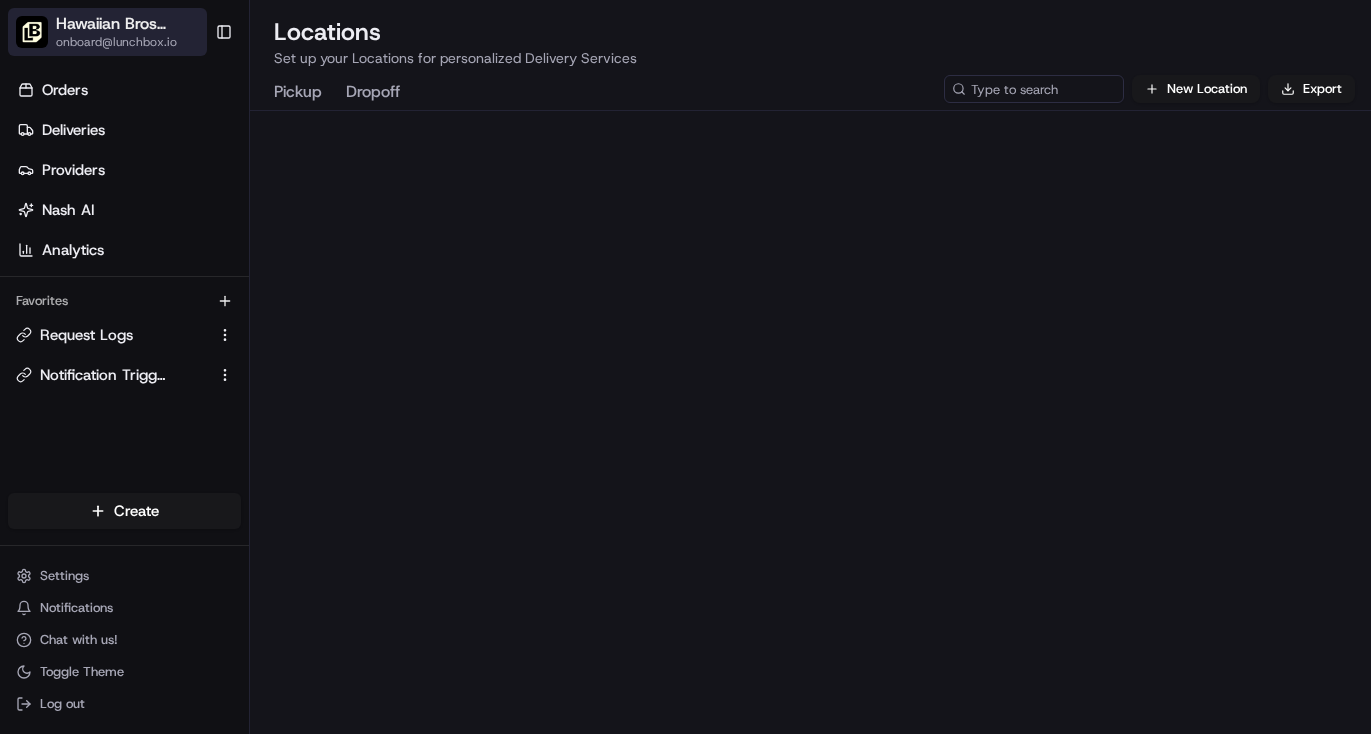 click on "onboard@lunchbox.io" at bounding box center [169, 42] 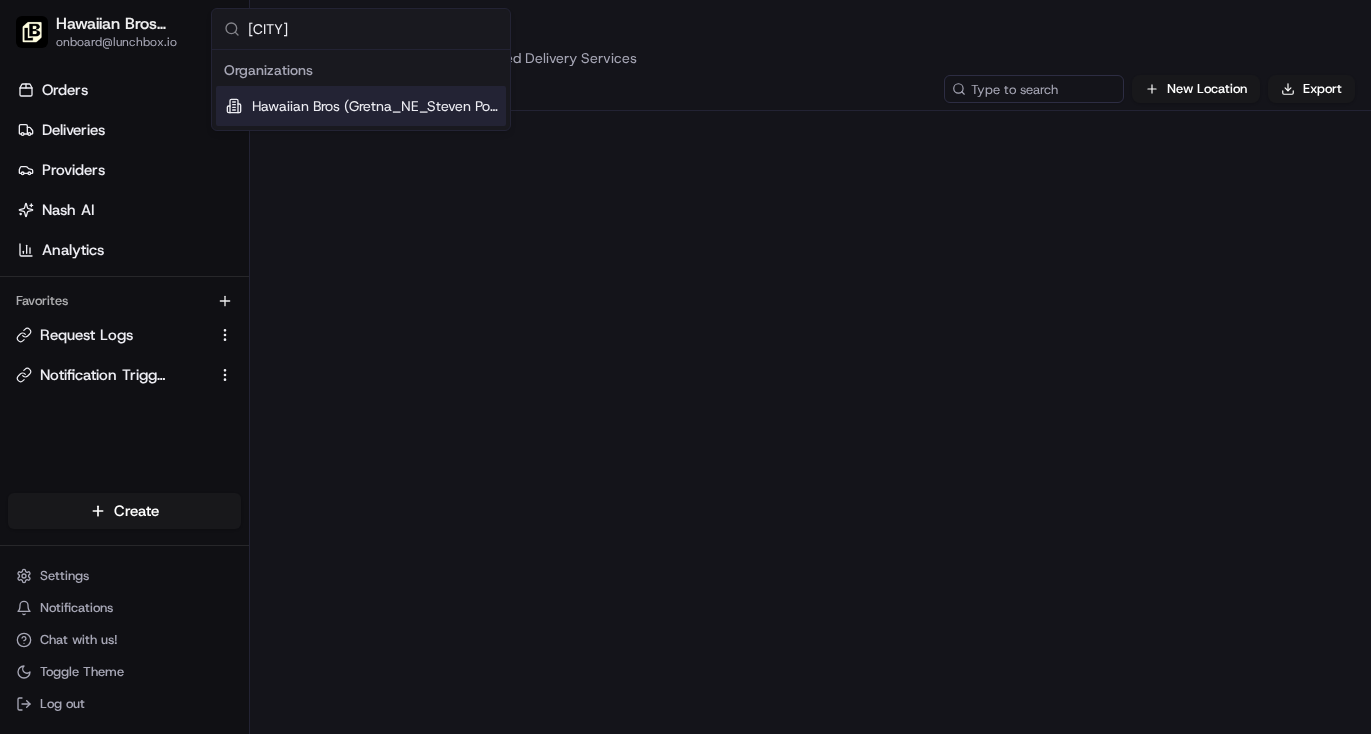type on "[CITY]" 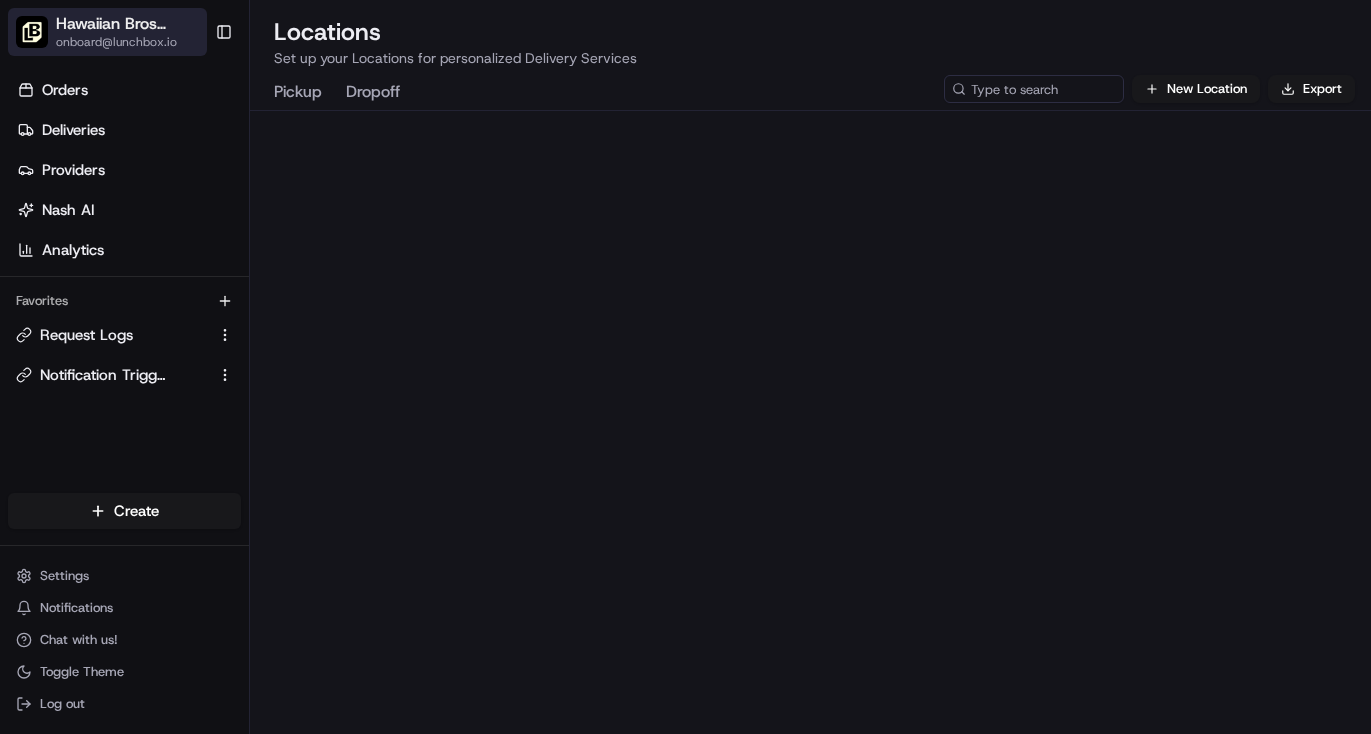 click on "Hawaiian Bros (Gretna_NE_Steven Pointe Circle)" at bounding box center [129, 24] 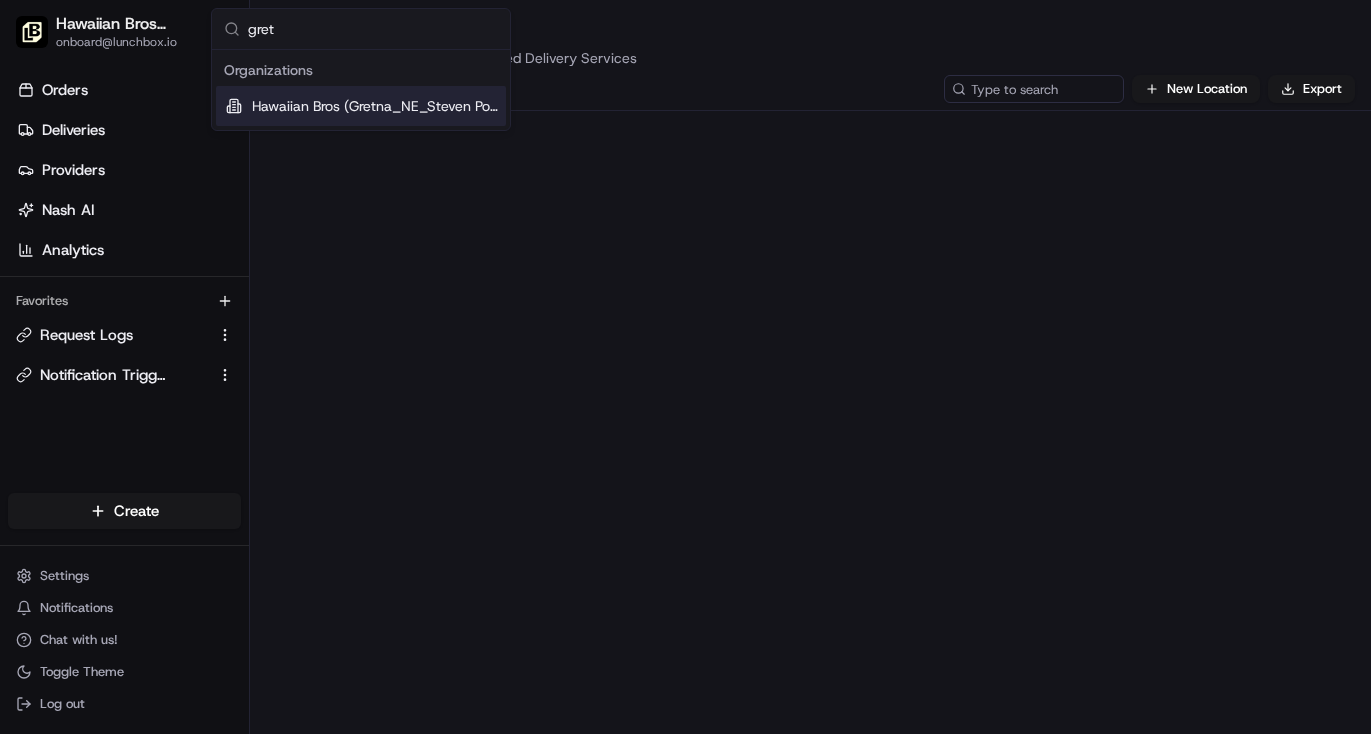 type on "gret" 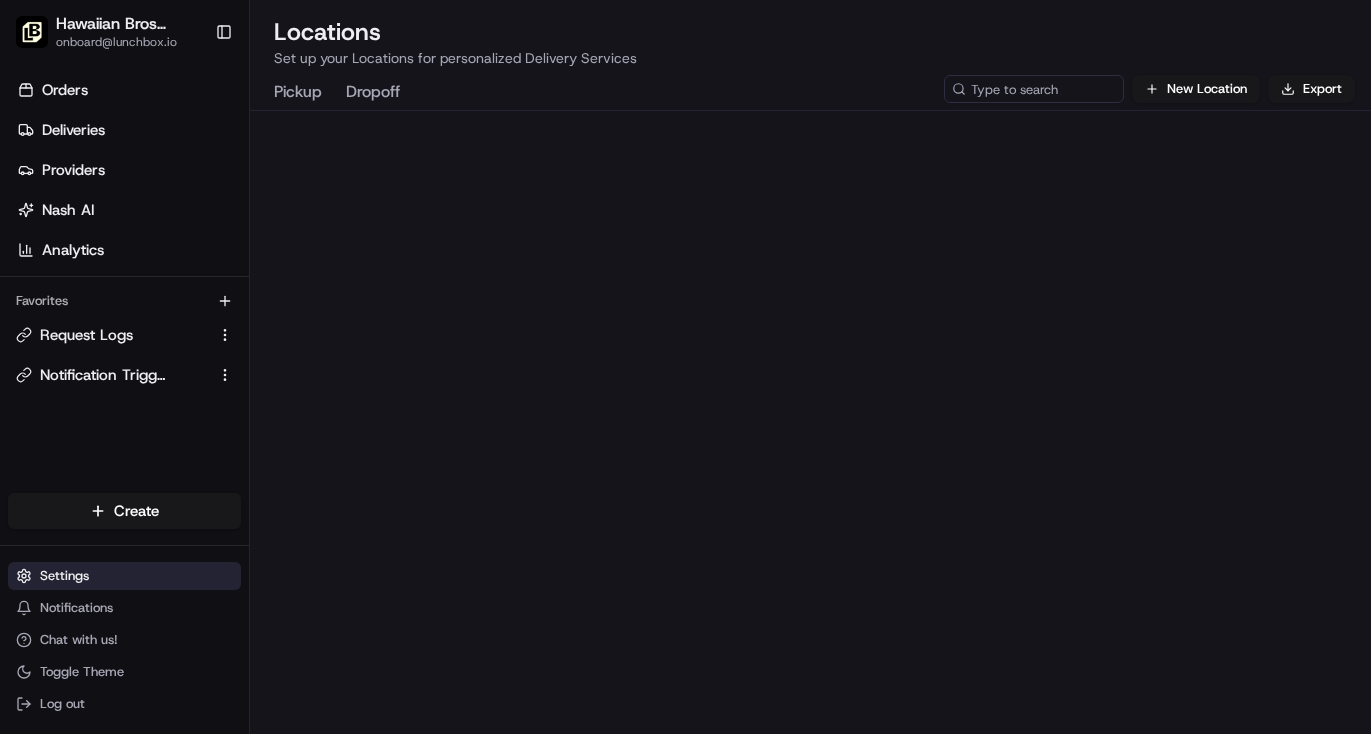 click on "Settings" at bounding box center (124, 576) 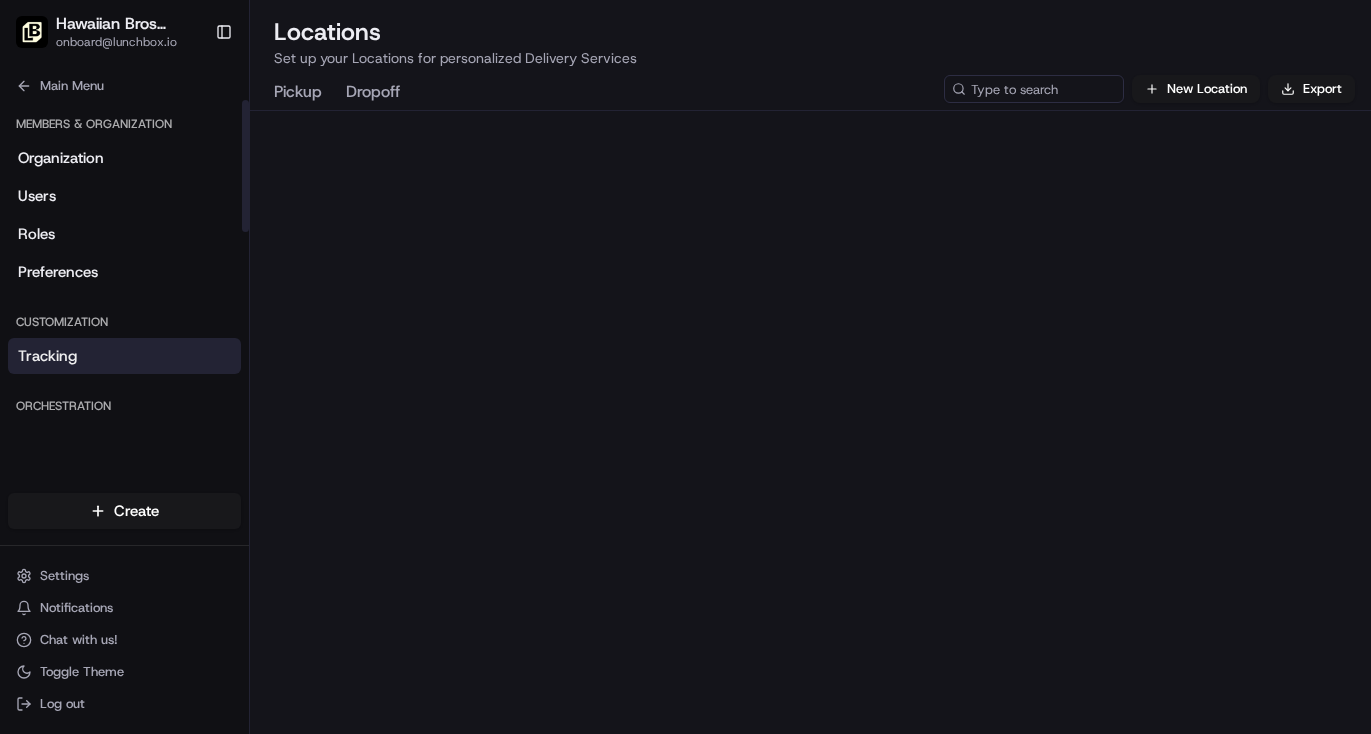click on "Tracking" at bounding box center (124, 356) 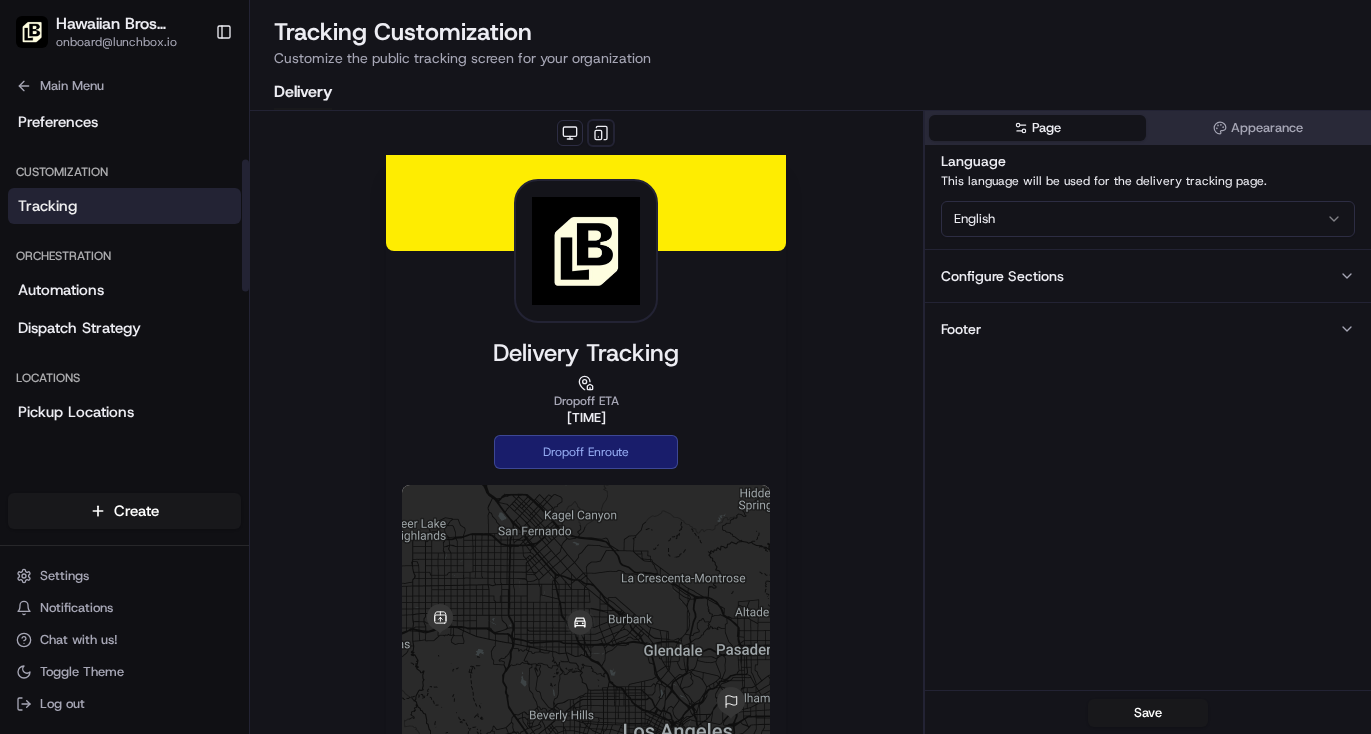 scroll, scrollTop: 151, scrollLeft: 0, axis: vertical 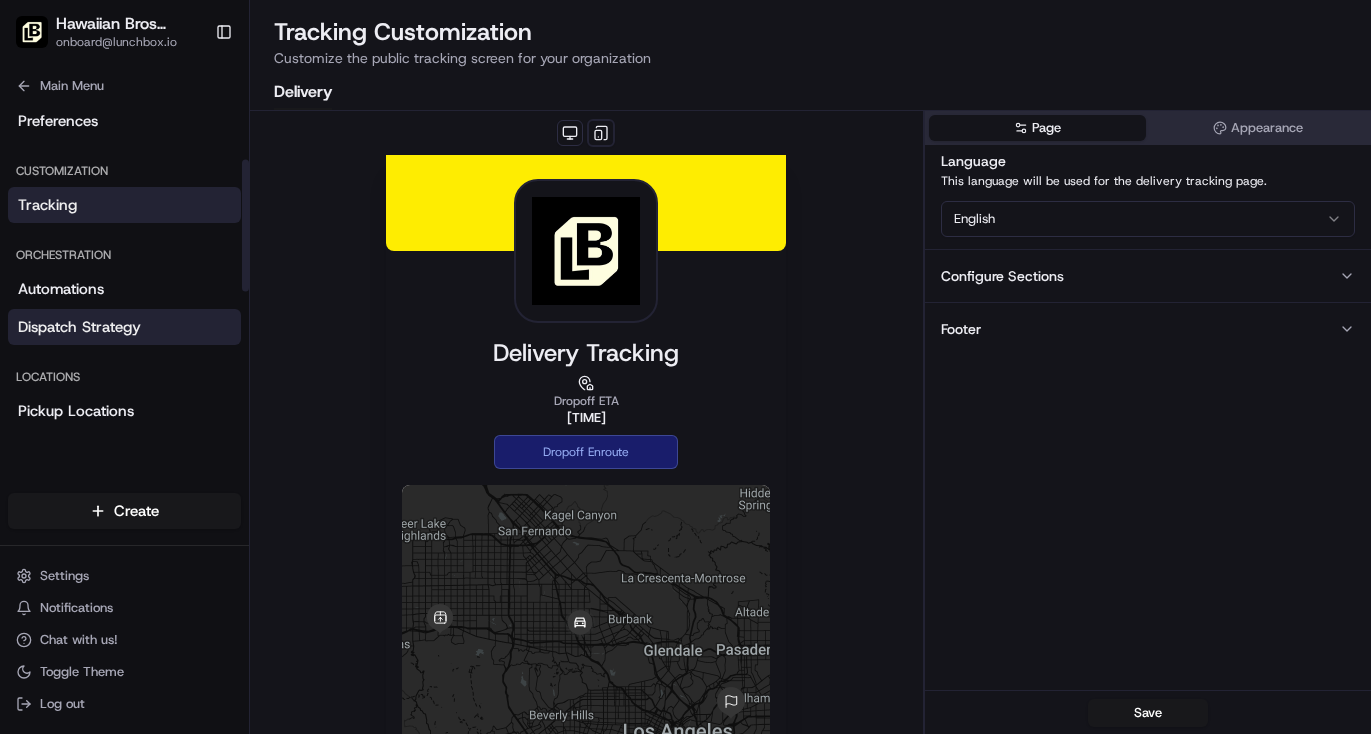 click on "Dispatch Strategy" at bounding box center (124, 327) 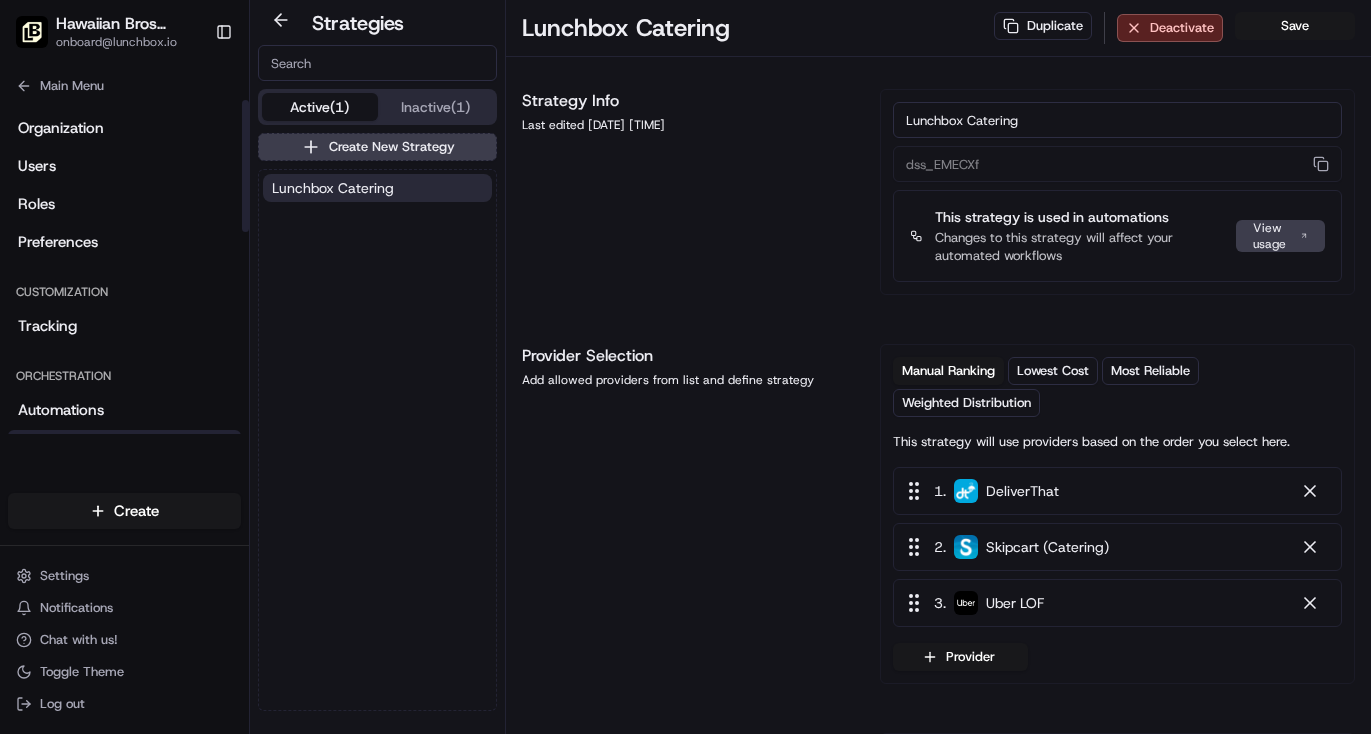 scroll, scrollTop: 0, scrollLeft: 0, axis: both 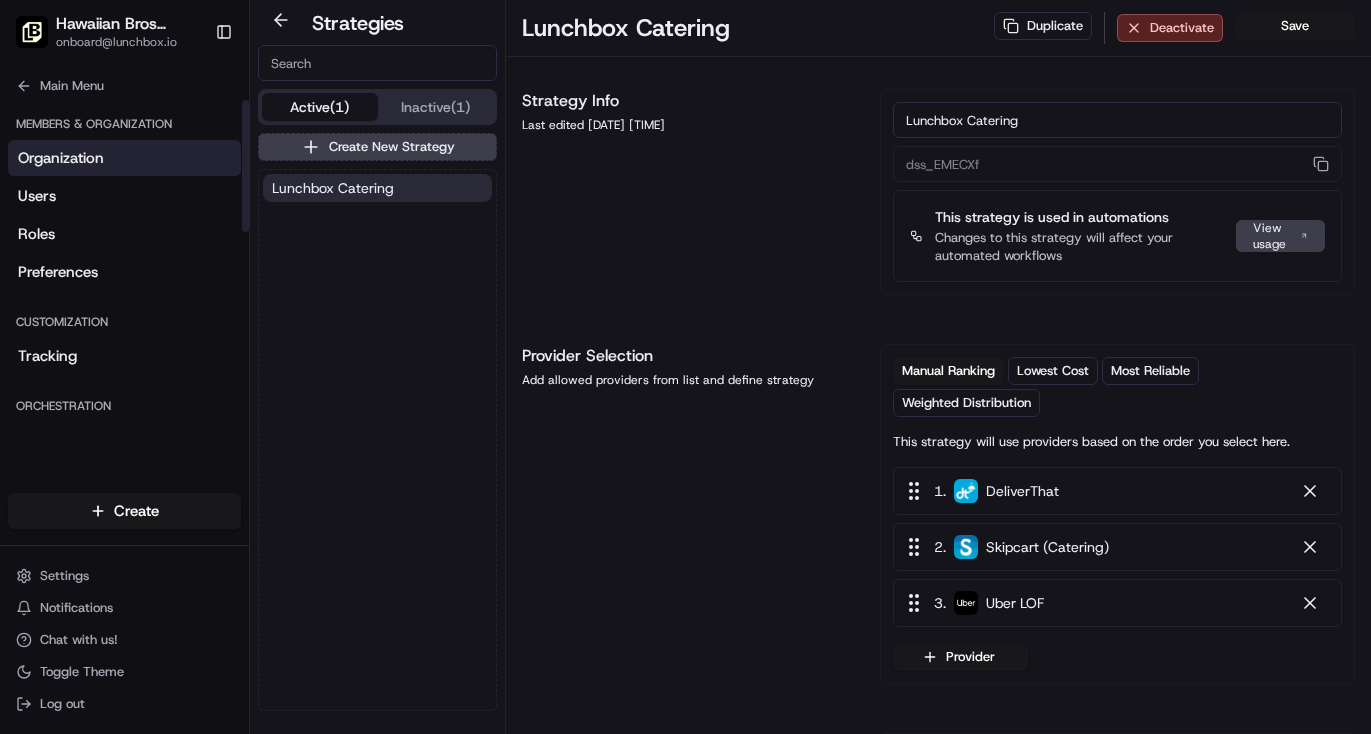 click on "Organization" at bounding box center [61, 158] 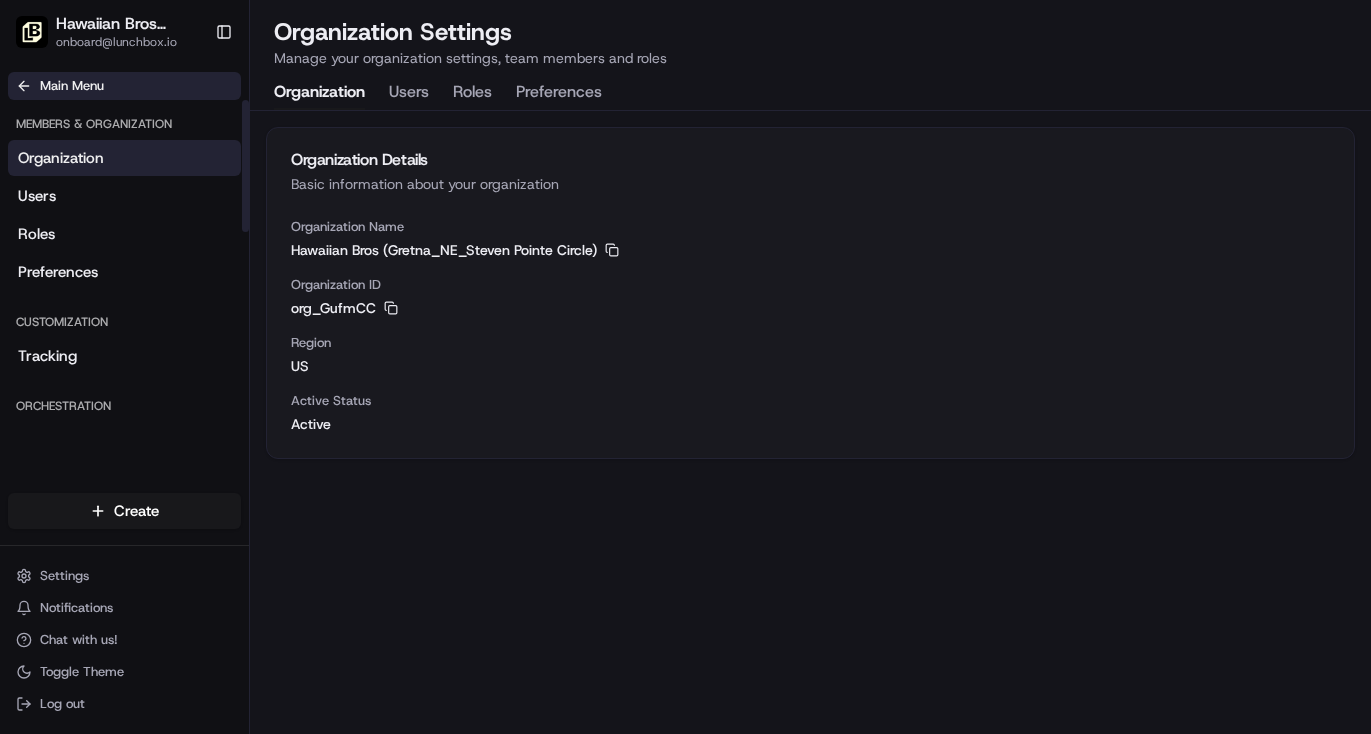 click on "Main Menu" at bounding box center (124, 86) 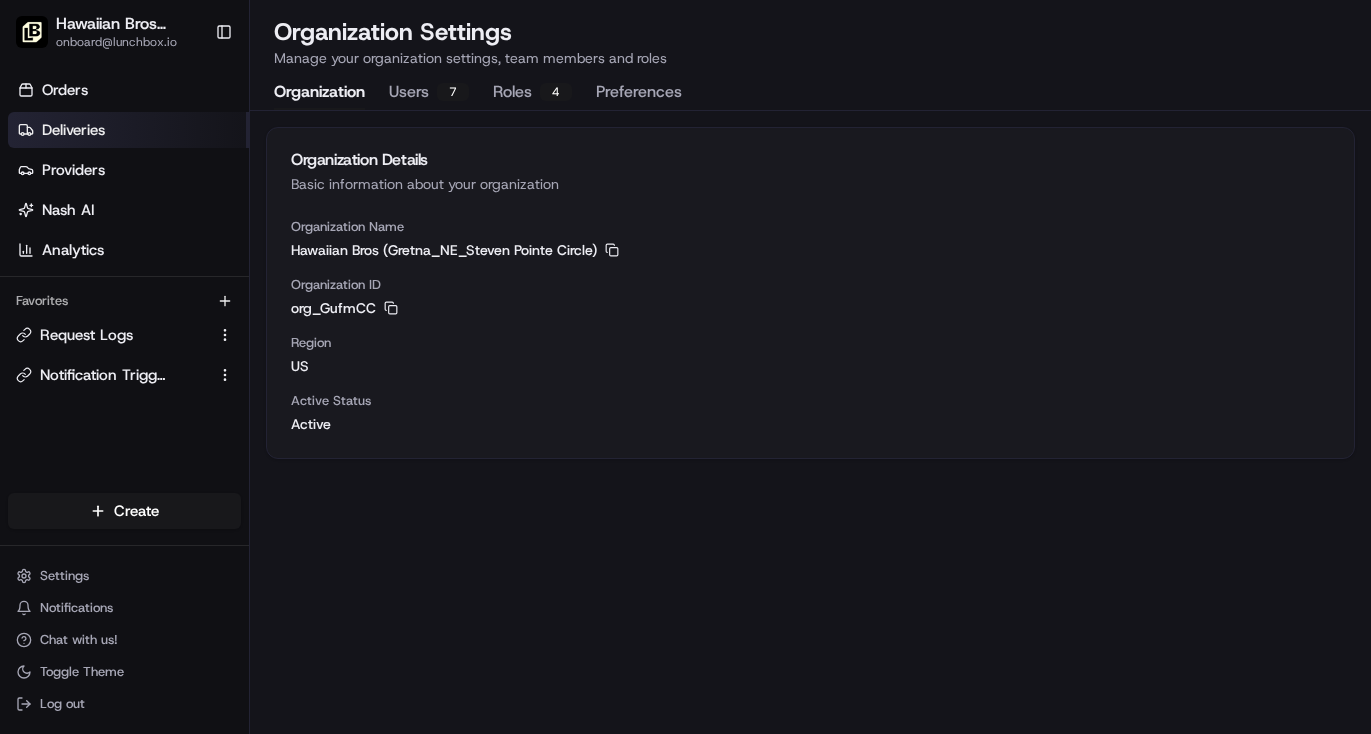 click on "Deliveries" at bounding box center [73, 130] 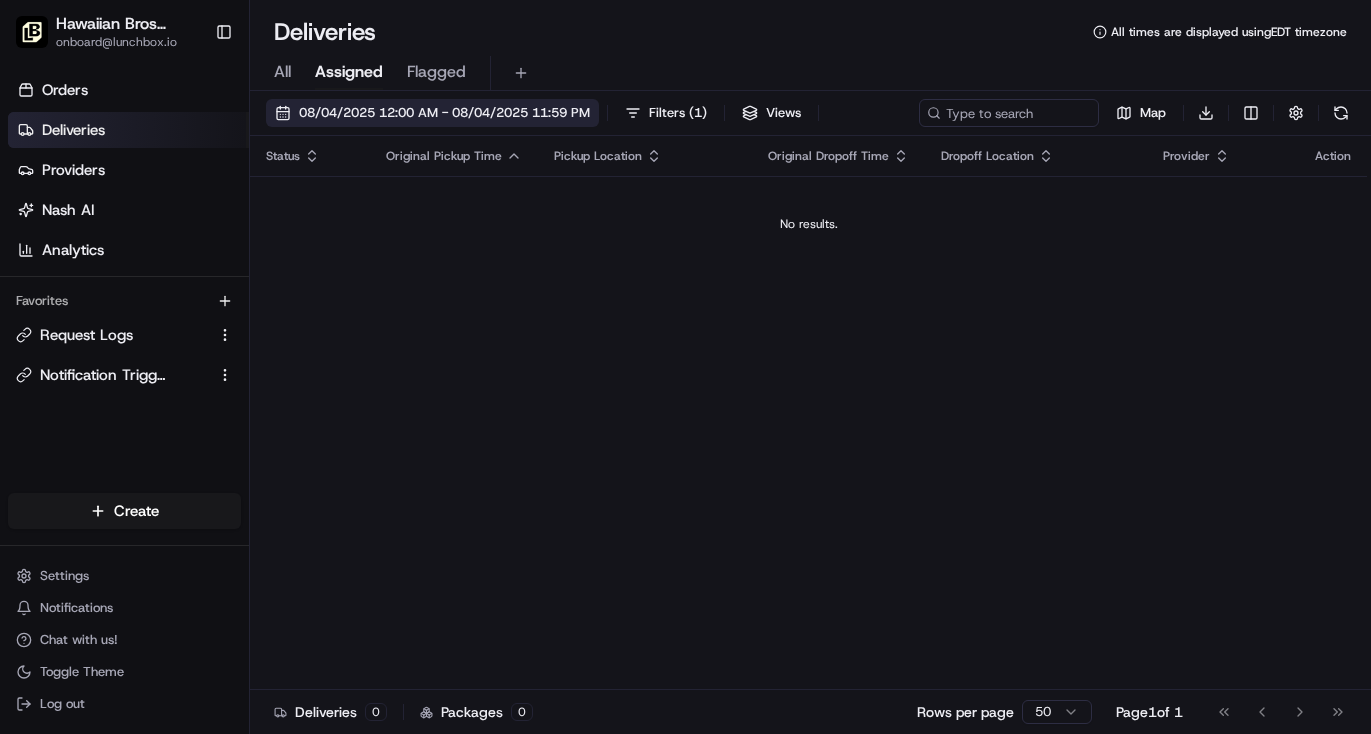 click on "08/04/2025 12:00 AM - 08/04/2025 11:59 PM" at bounding box center [444, 113] 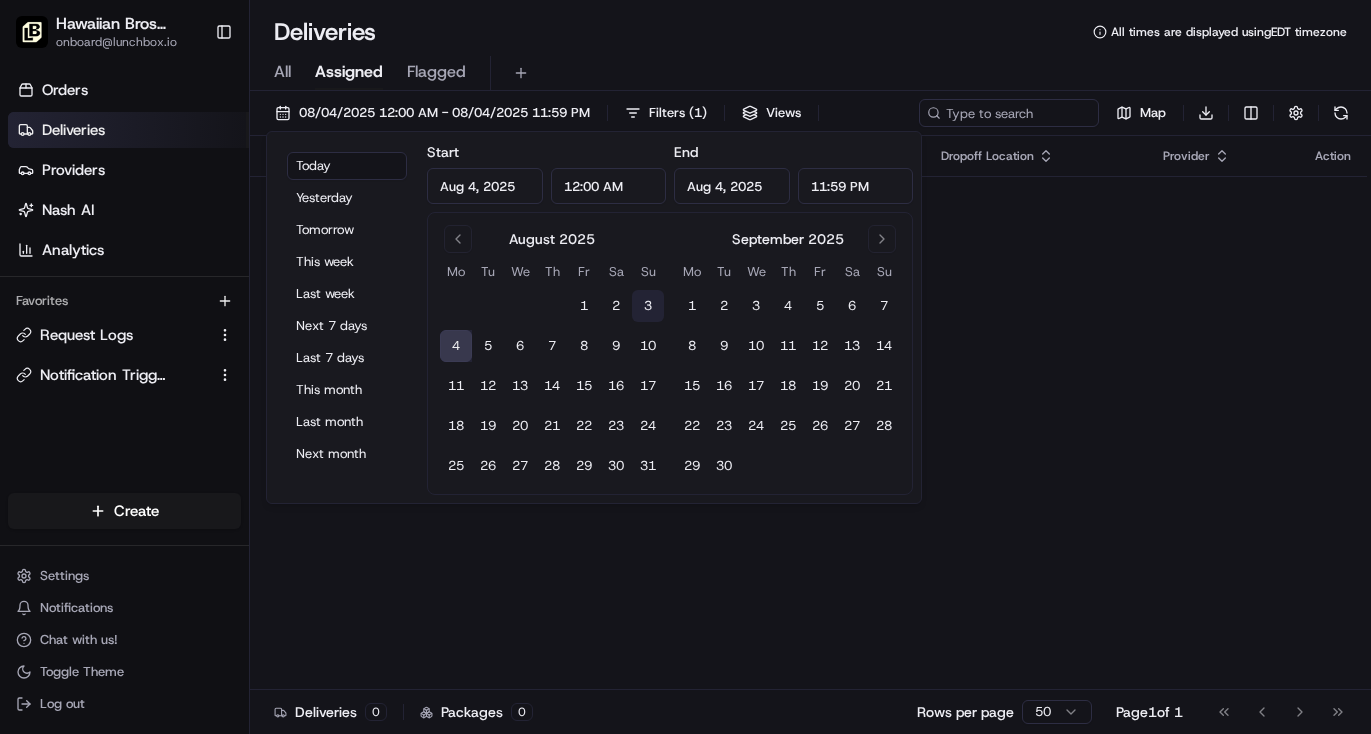 click on "3" at bounding box center [648, 306] 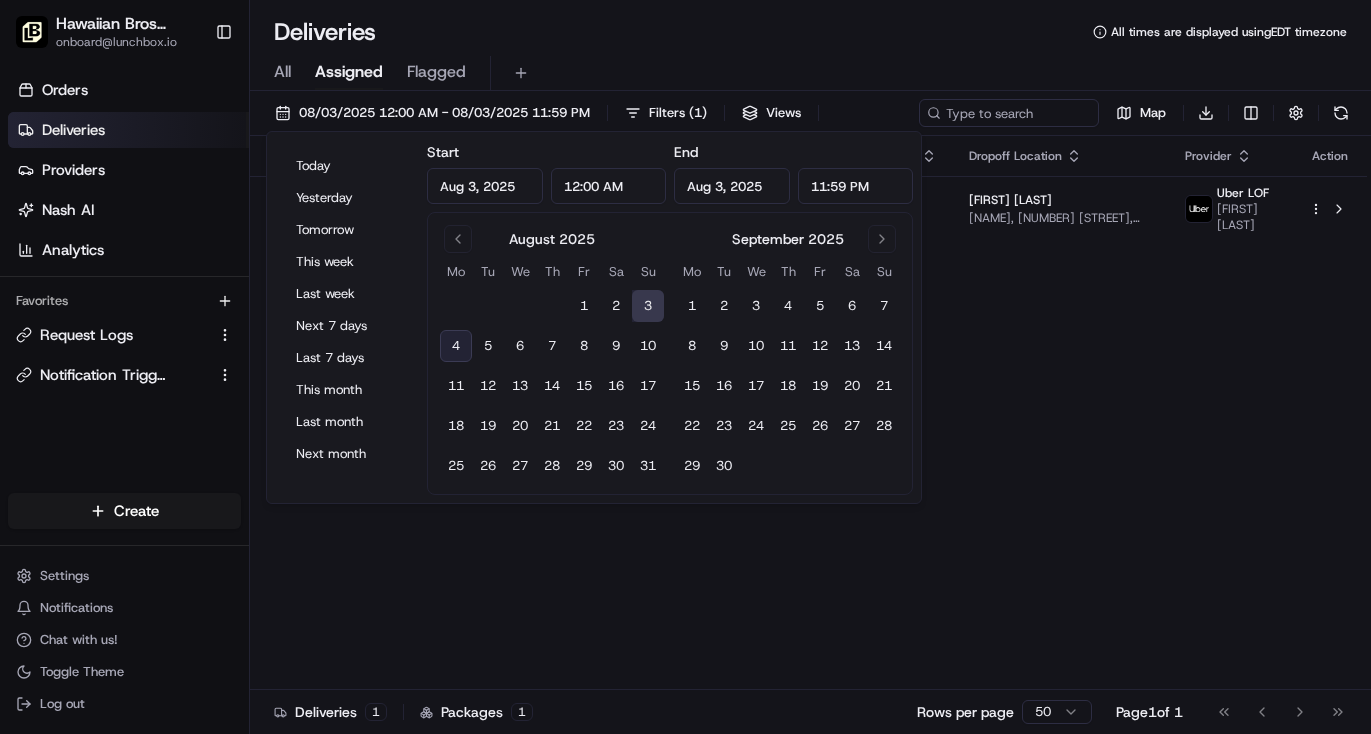 click on "3" at bounding box center (648, 306) 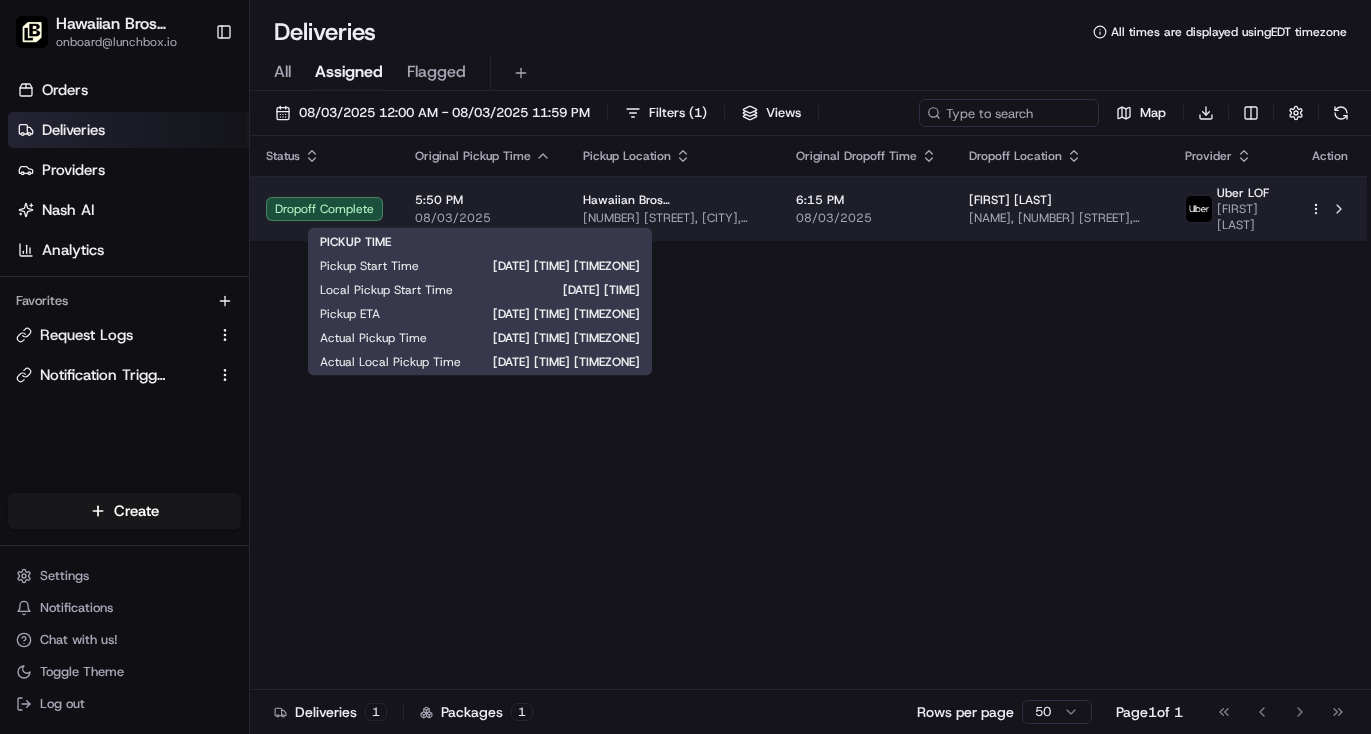 click on "08/03/2025" at bounding box center (483, 218) 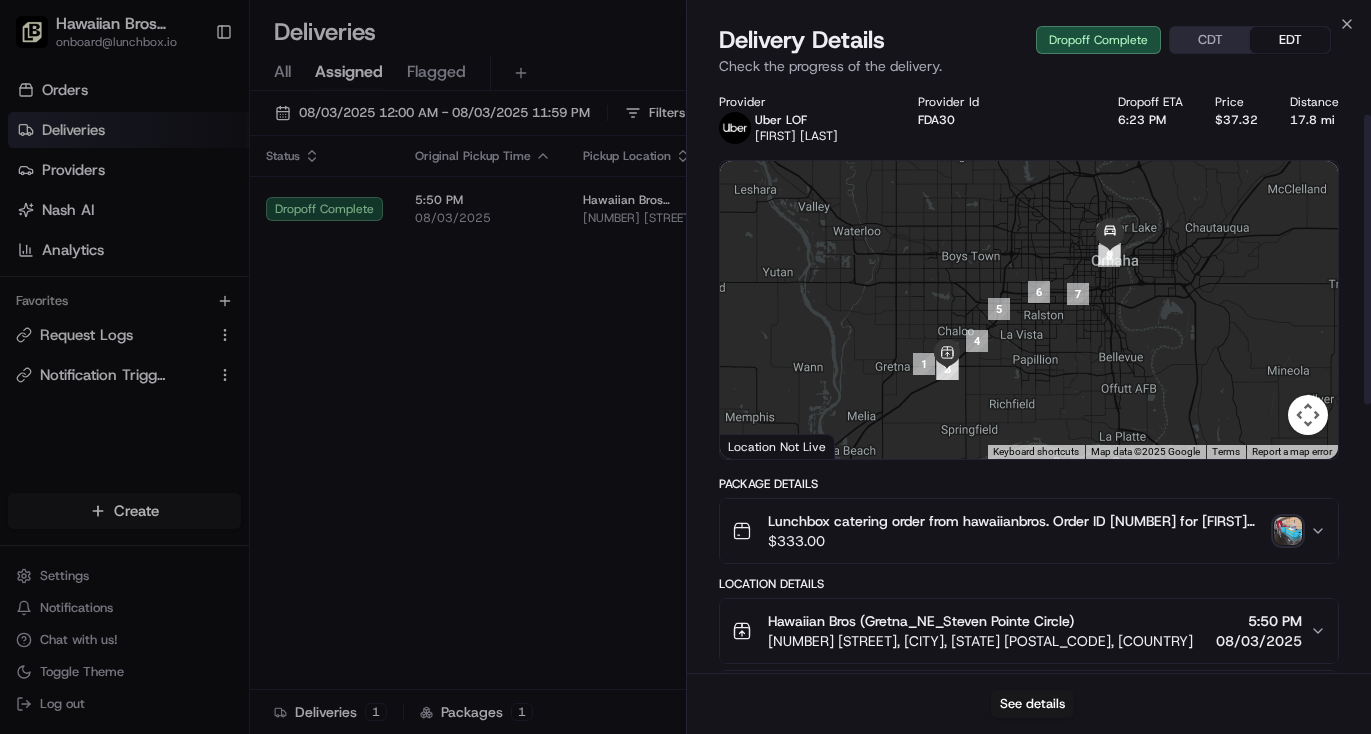 scroll, scrollTop: 0, scrollLeft: 0, axis: both 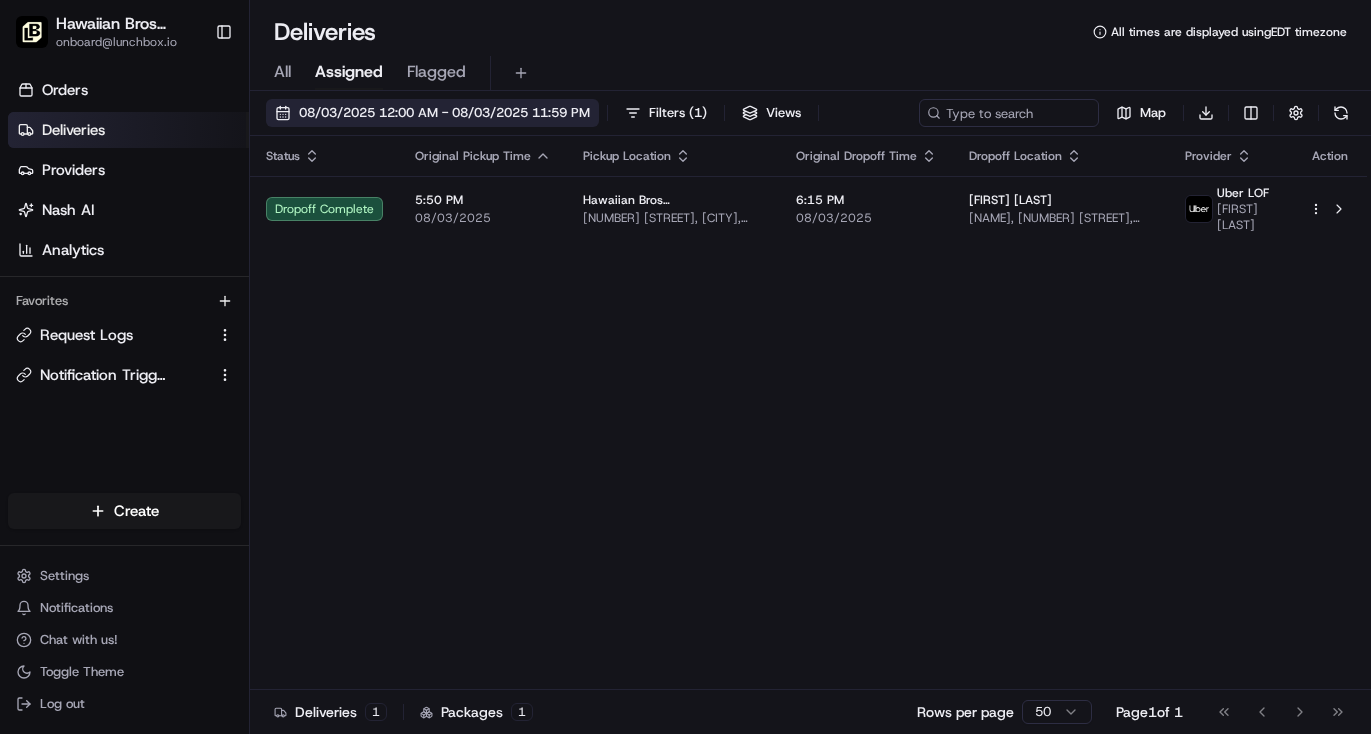 click on "08/03/2025 12:00 AM - 08/03/2025 11:59 PM" at bounding box center (444, 113) 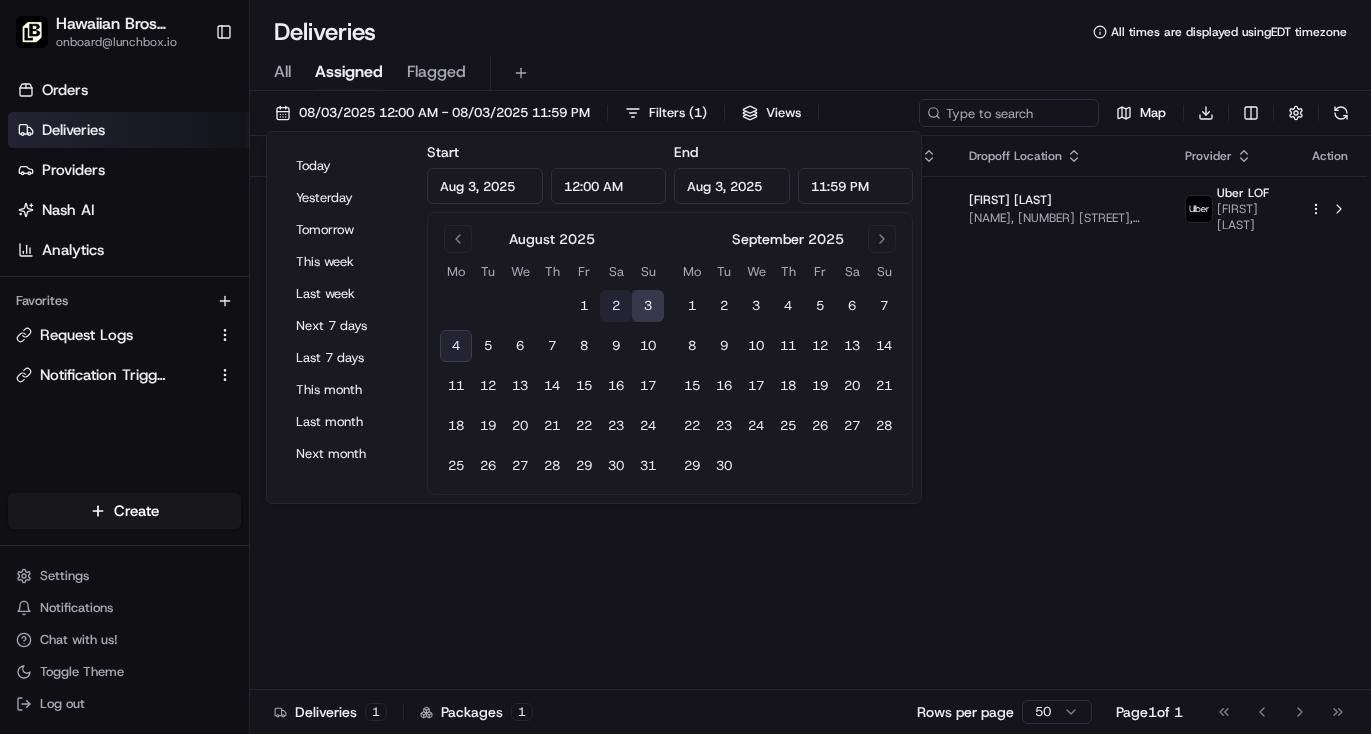 click on "2" at bounding box center (616, 306) 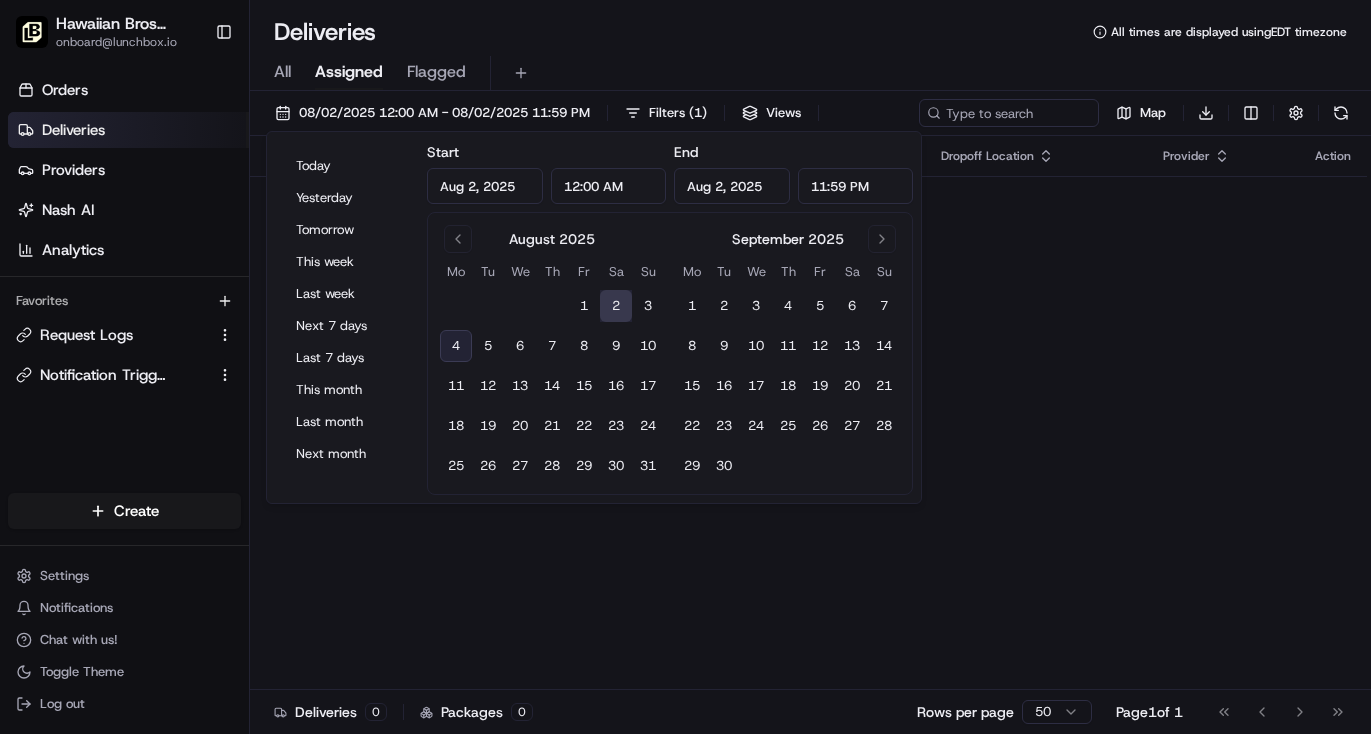 click on "2" at bounding box center (616, 306) 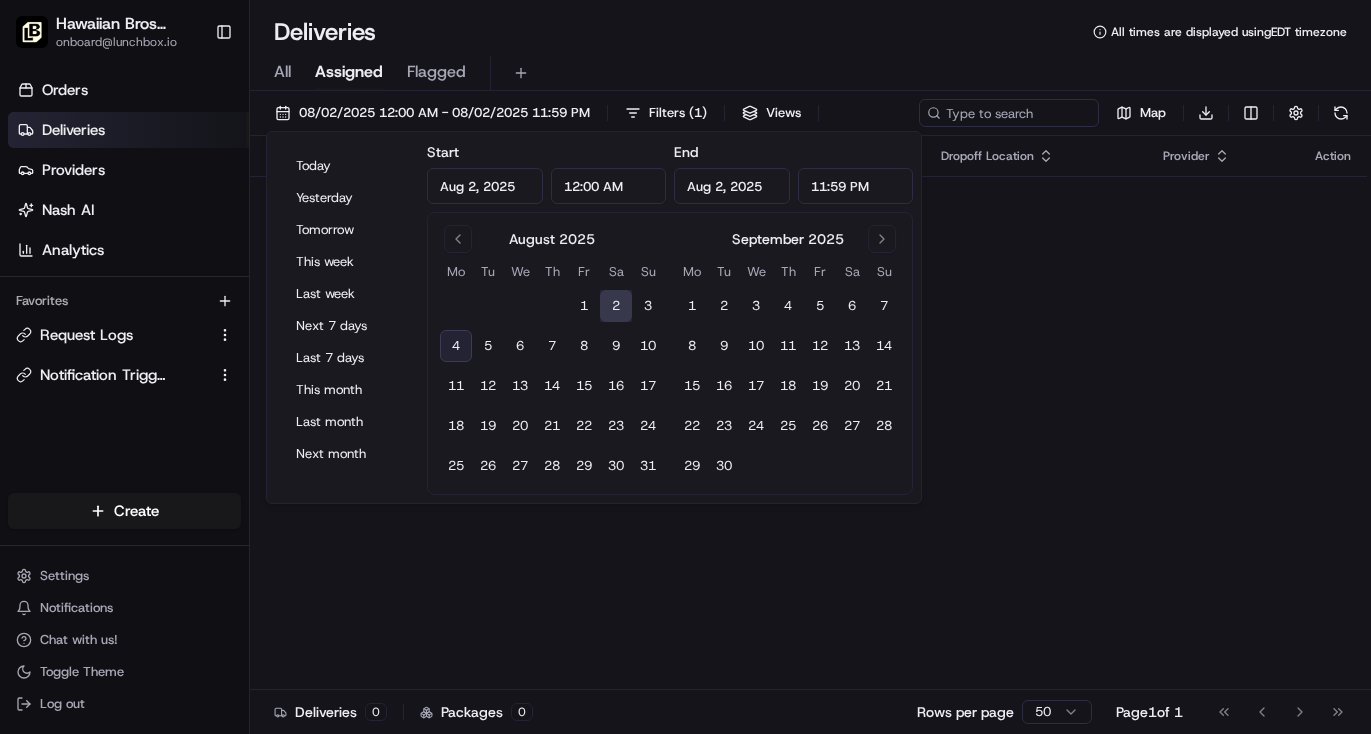 click on "All Assigned Flagged" at bounding box center (810, 69) 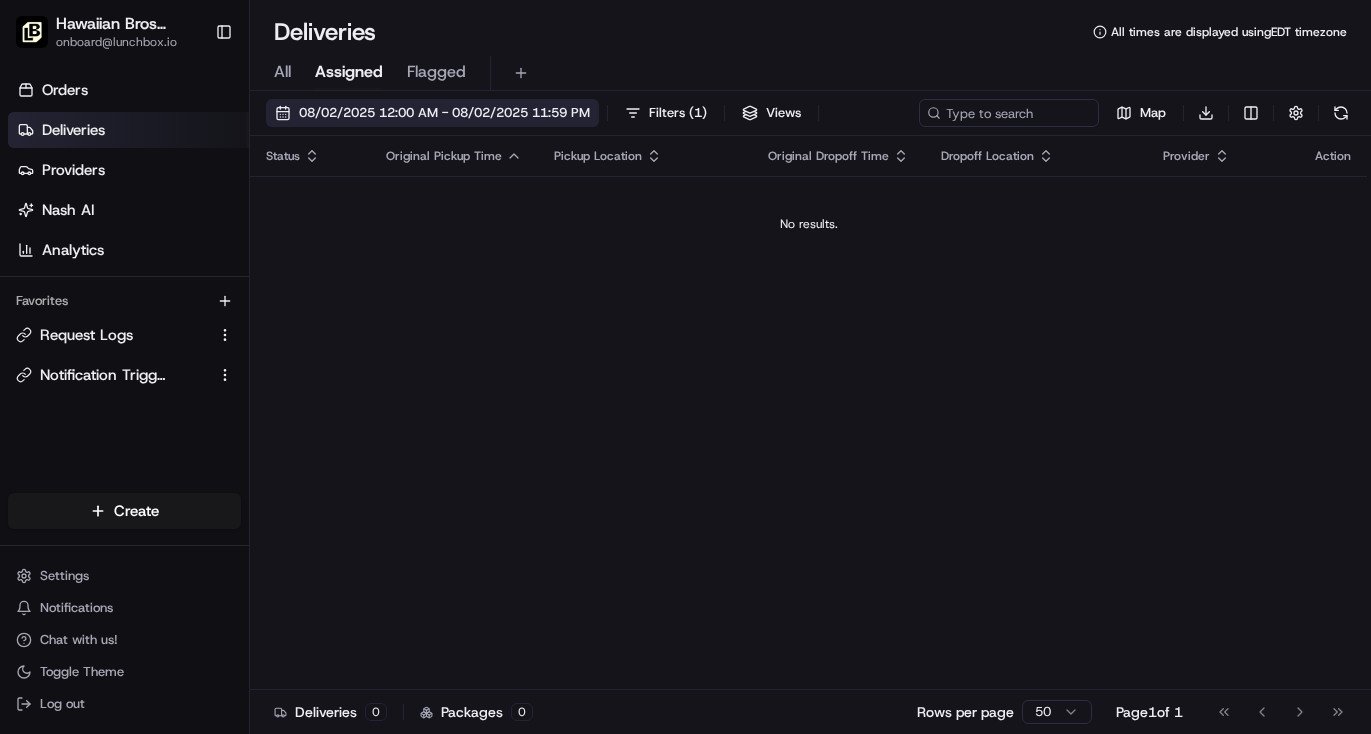 click on "08/02/2025 12:00 AM - 08/02/2025 11:59 PM" at bounding box center [444, 113] 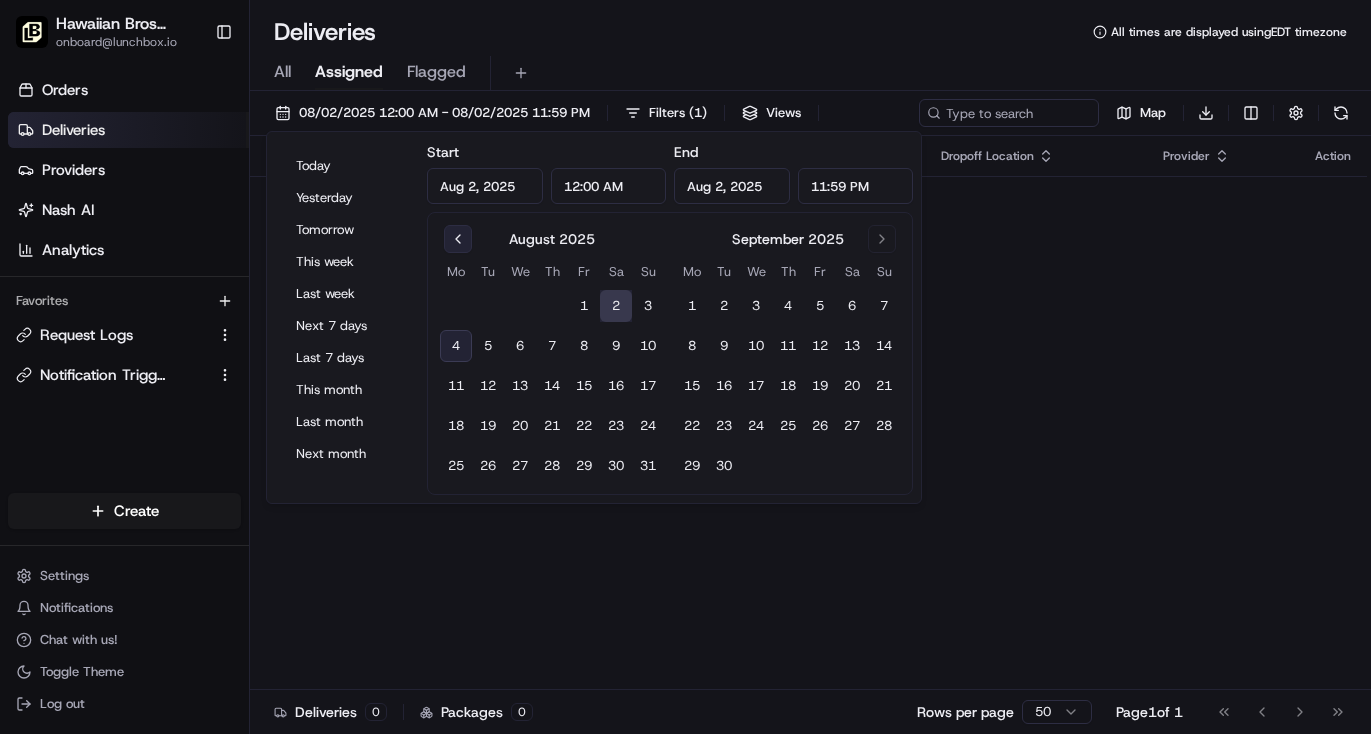 click at bounding box center (458, 239) 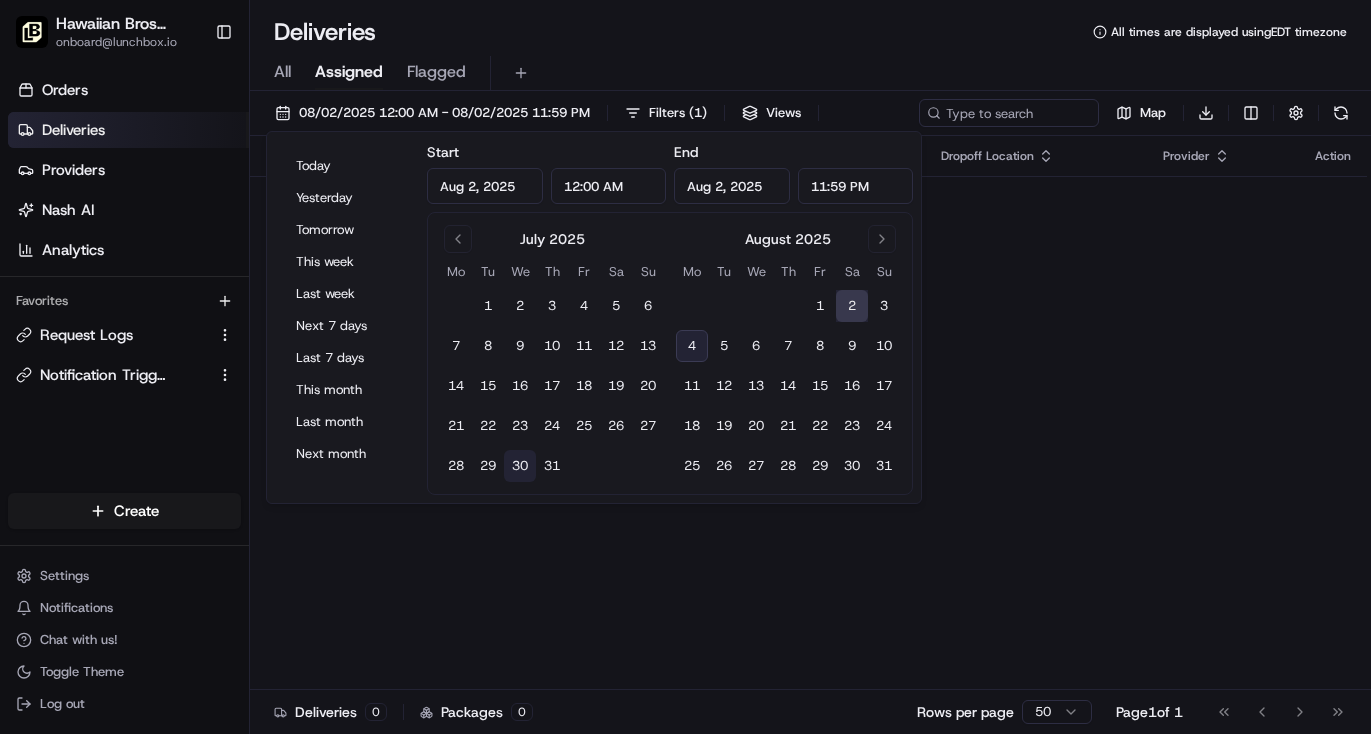 click on "30" at bounding box center [520, 466] 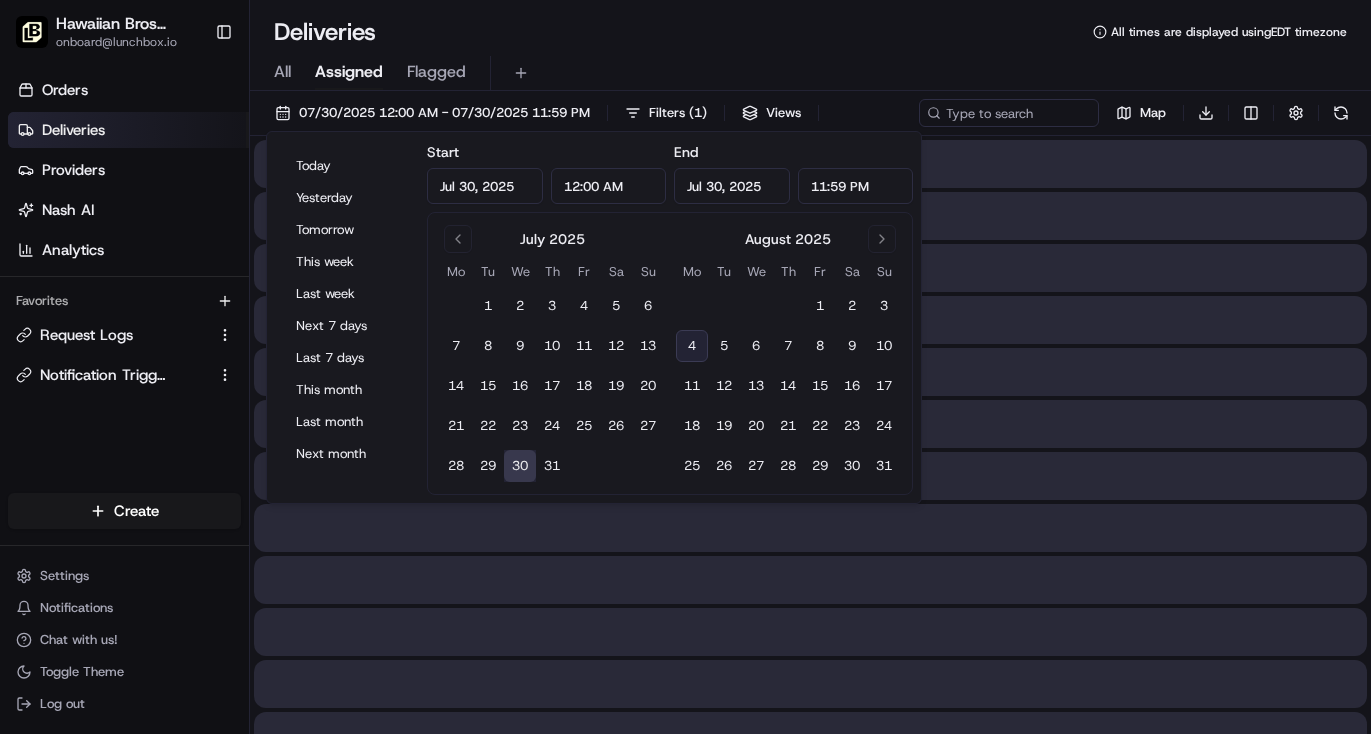 type on "Jul 30, 2025" 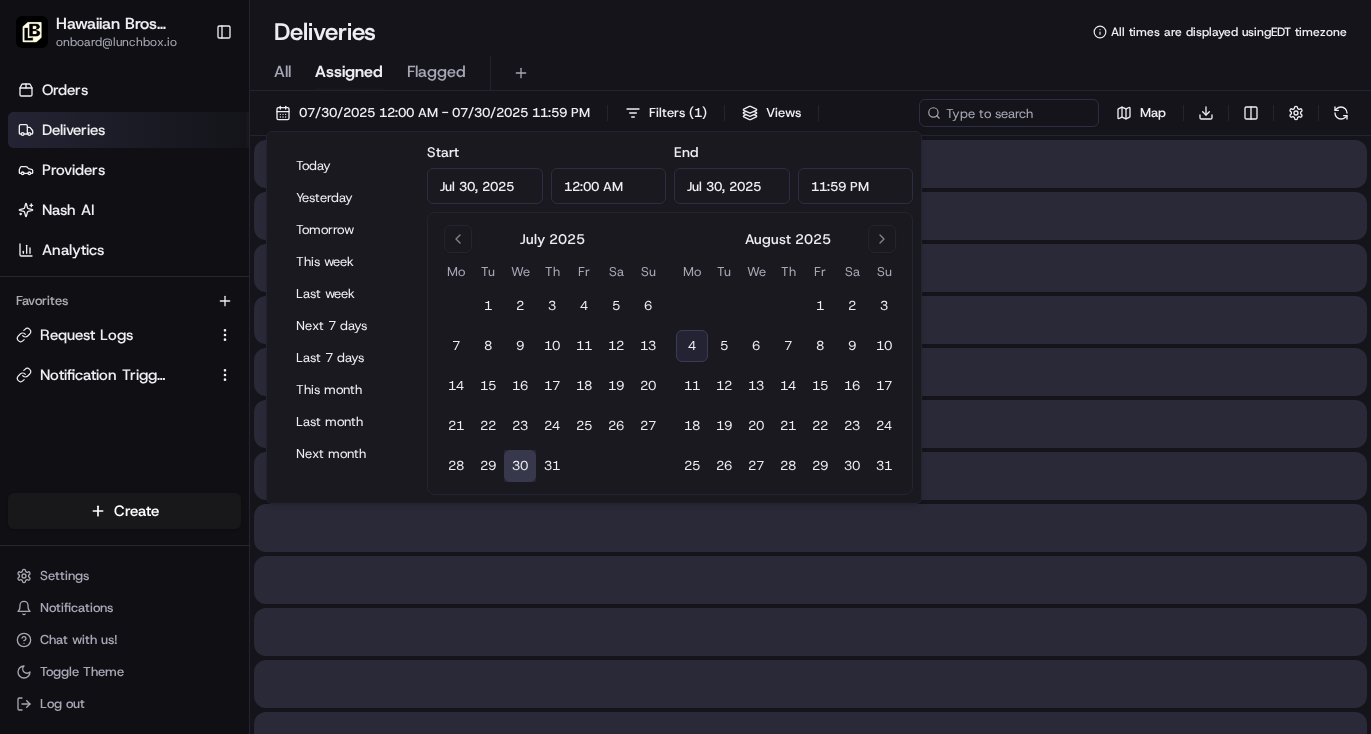click on "Deliveries All times are displayed using  EDT   timezone" at bounding box center [810, 32] 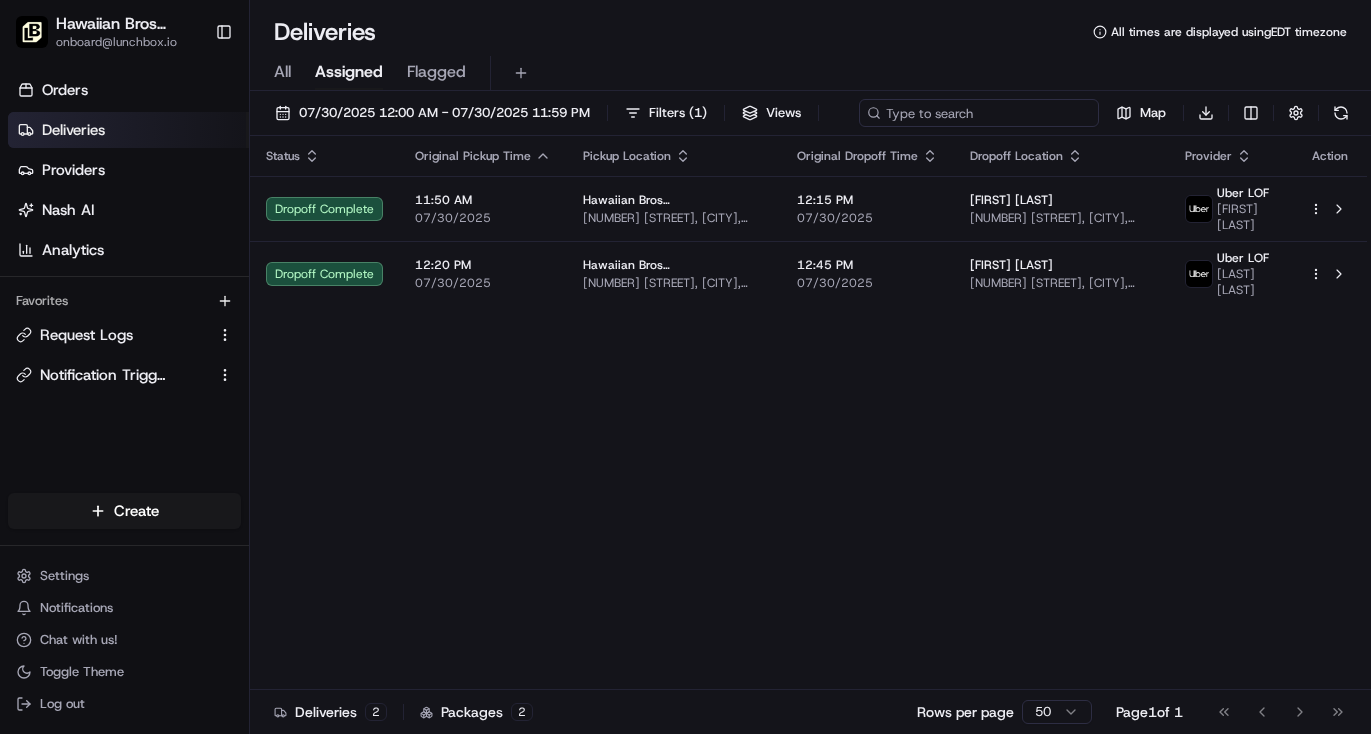 click at bounding box center (979, 113) 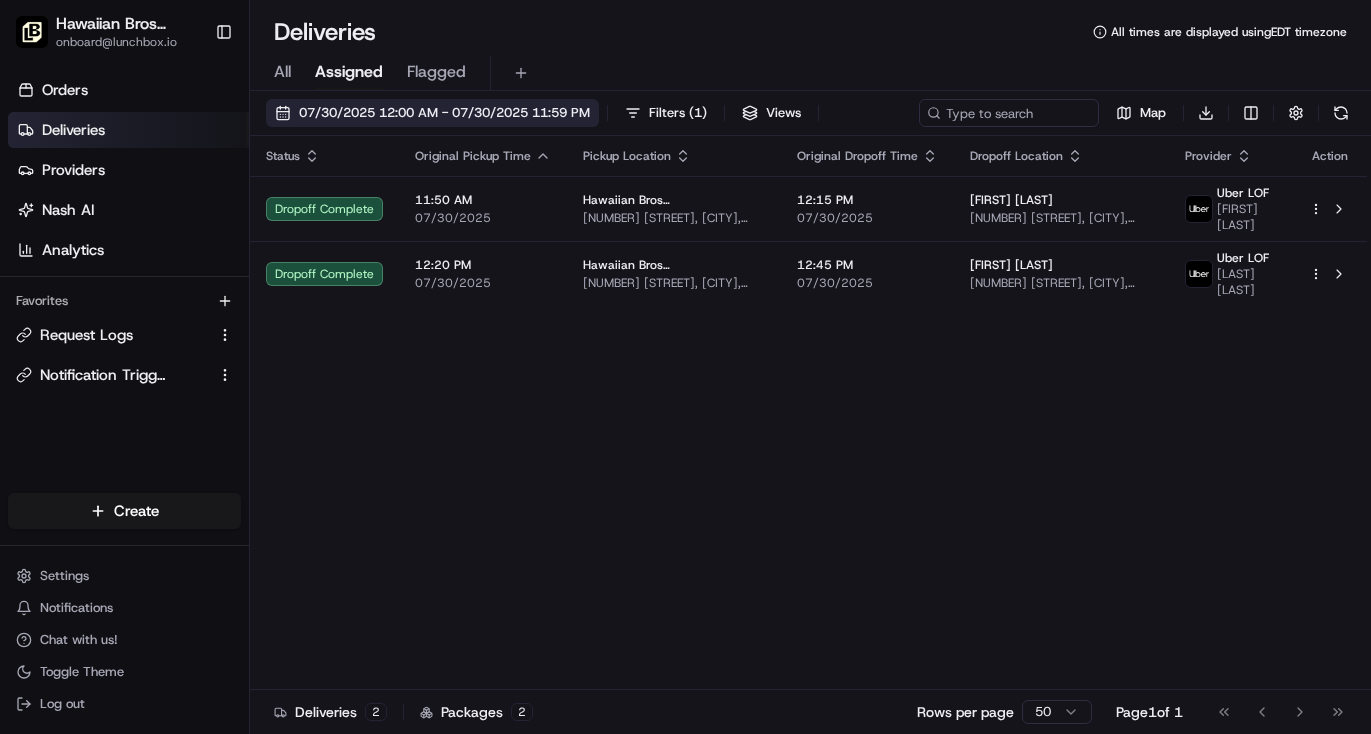 click on "07/30/2025 12:00 AM - 07/30/2025 11:59 PM" at bounding box center (444, 113) 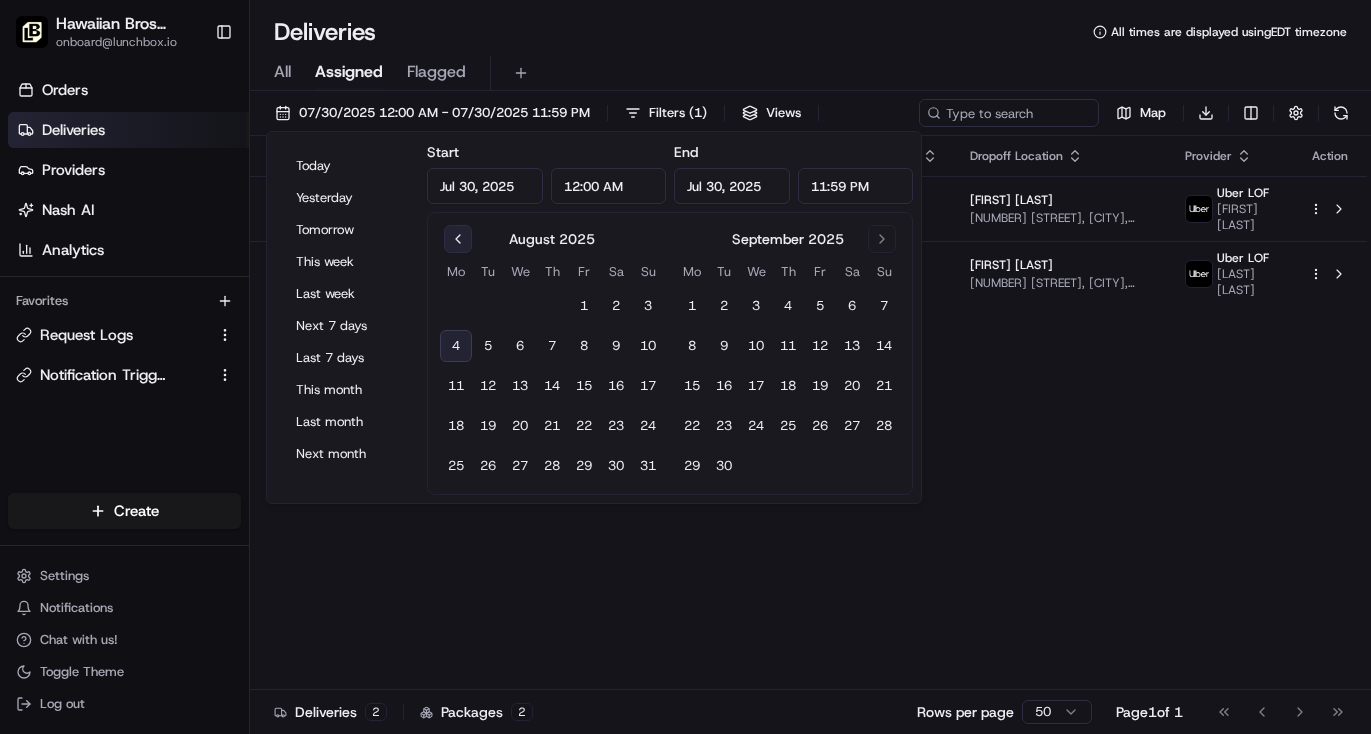 click at bounding box center (458, 239) 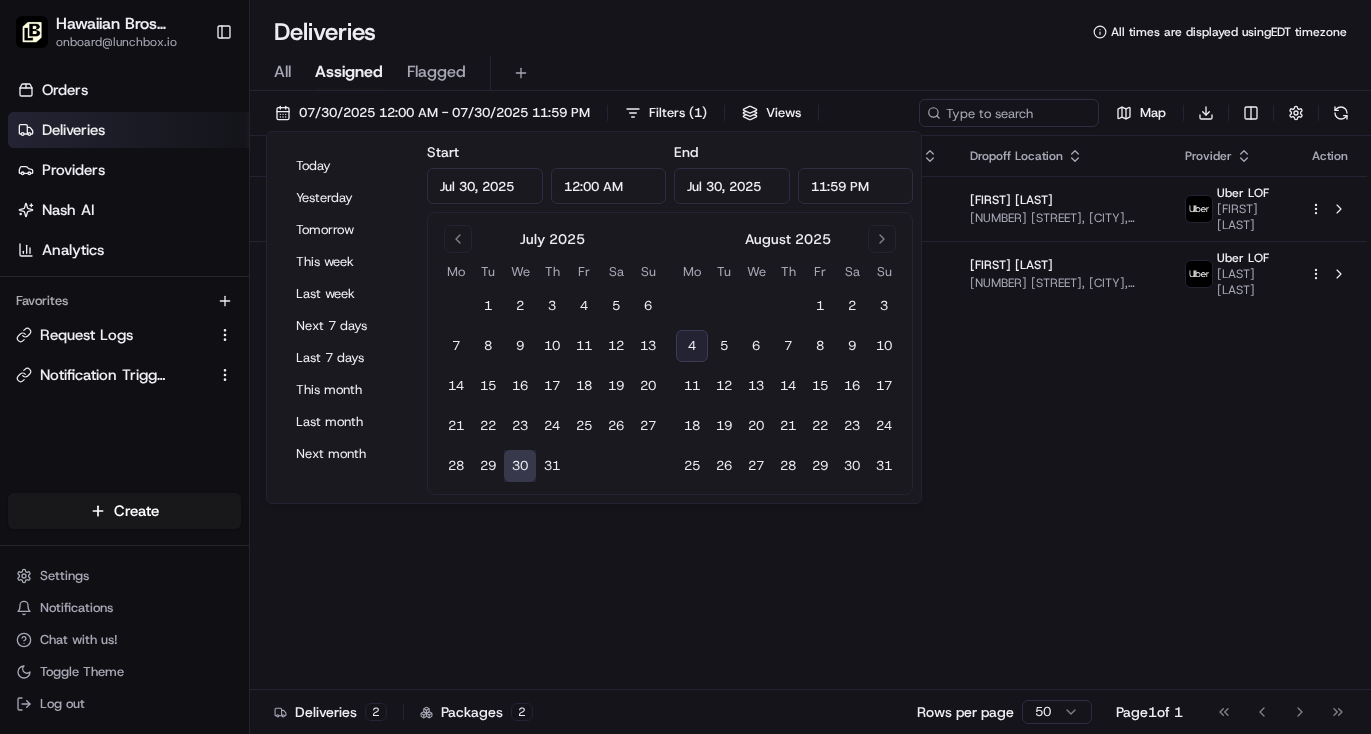 click on "30" at bounding box center [520, 466] 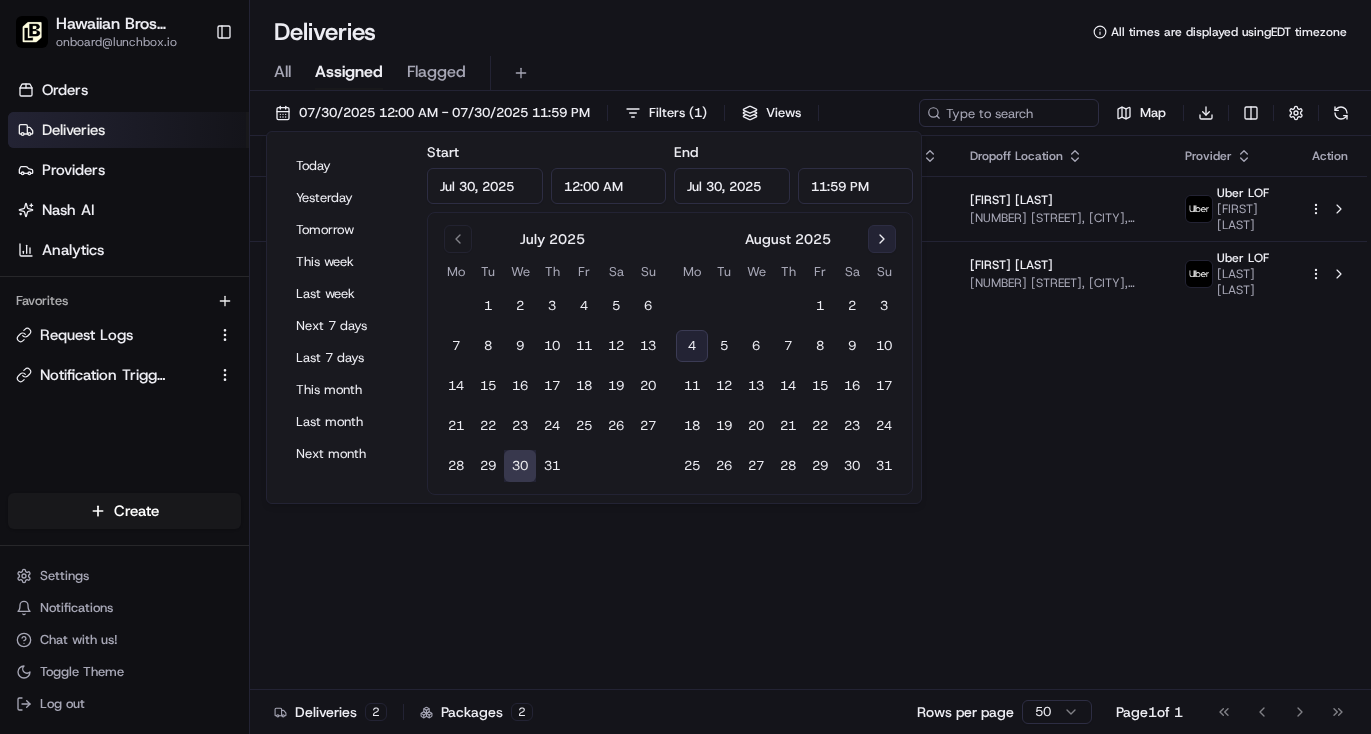 click at bounding box center (882, 239) 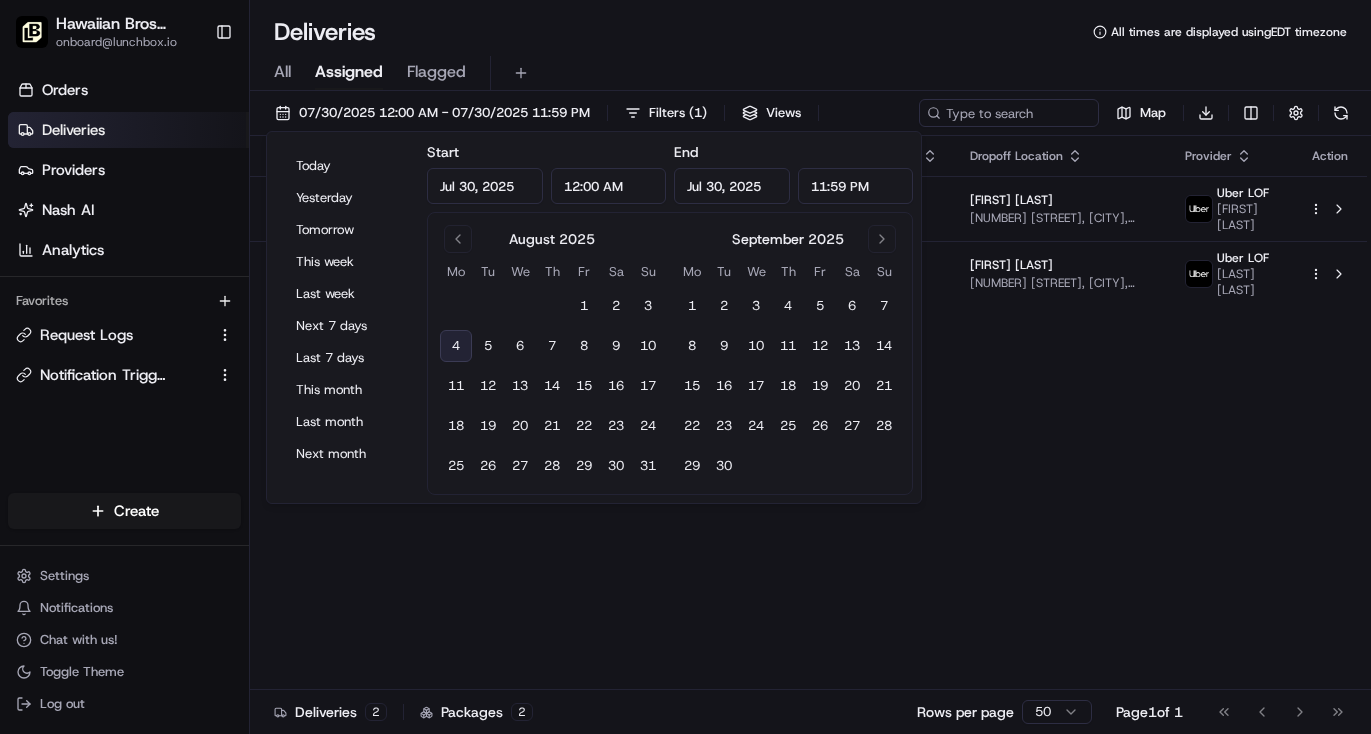 click on "4" at bounding box center (456, 346) 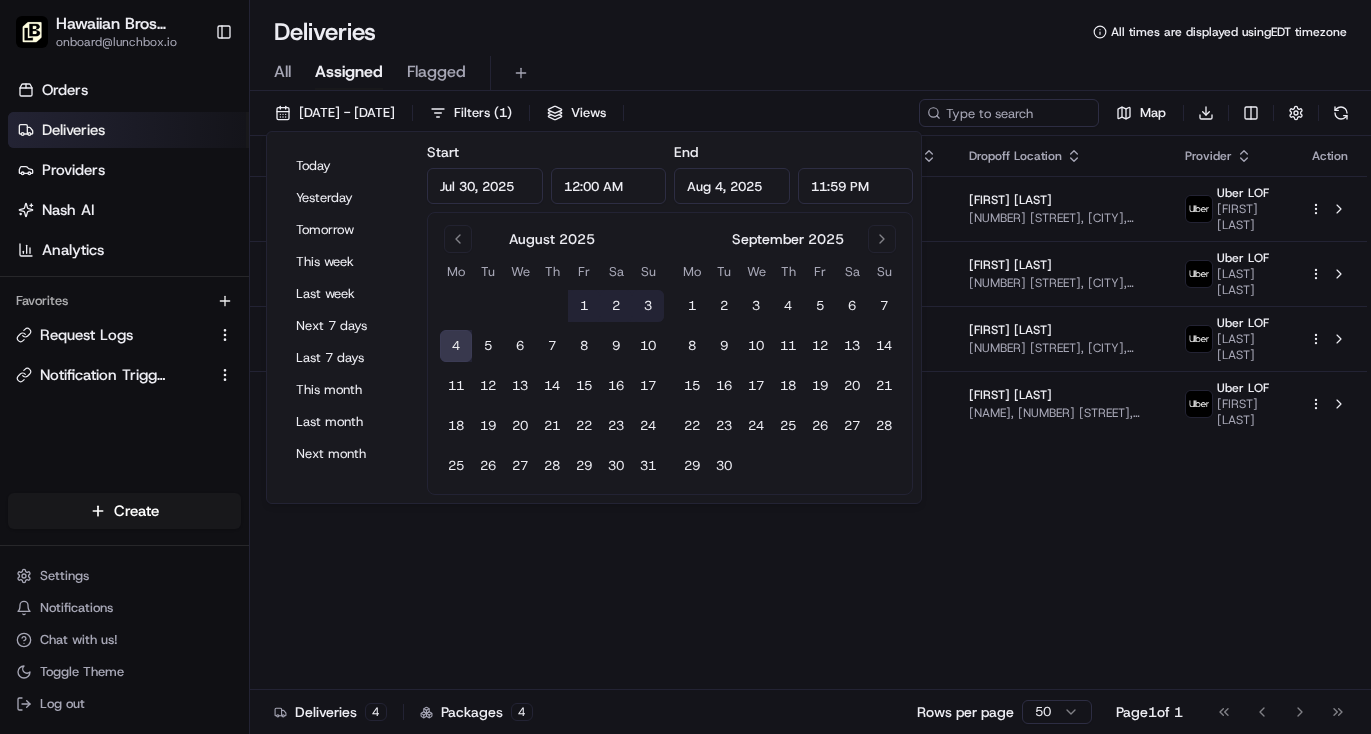 click on "All Assigned Flagged" at bounding box center [810, 73] 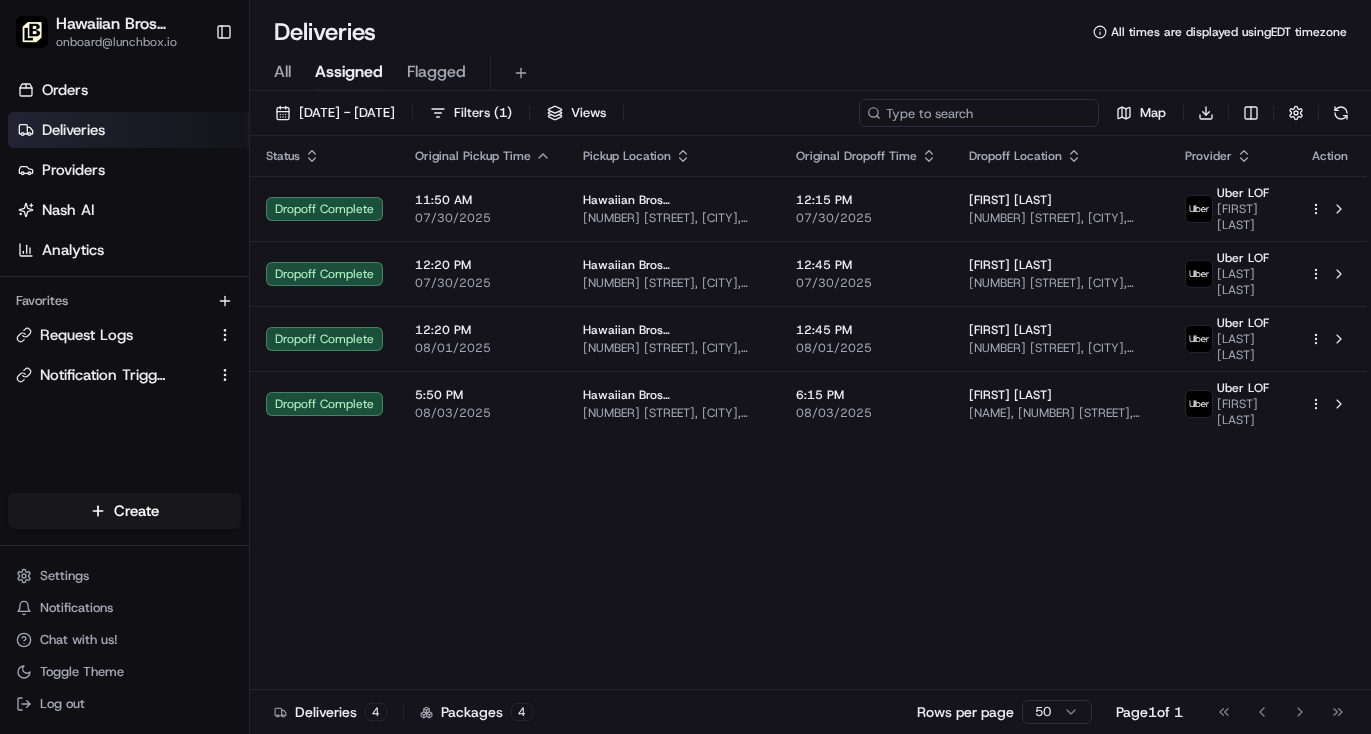 click at bounding box center (979, 113) 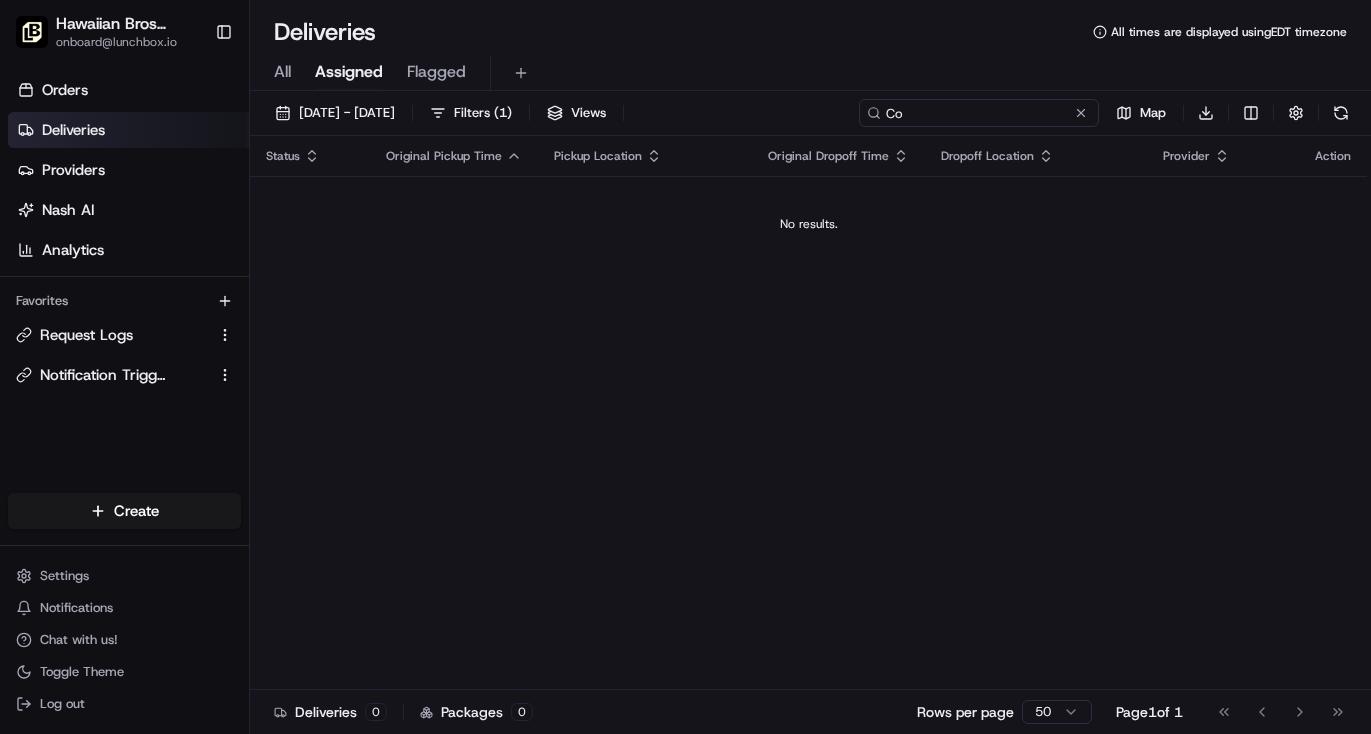 type on "C" 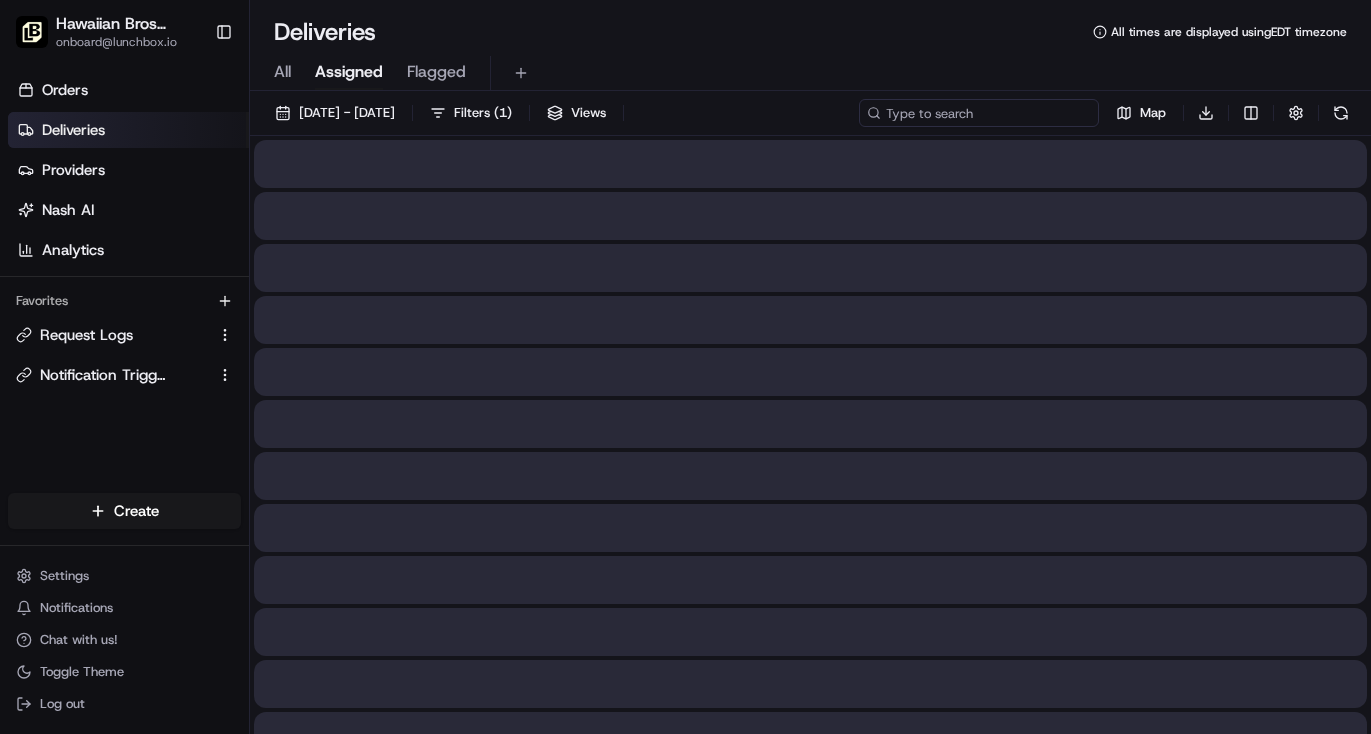 type 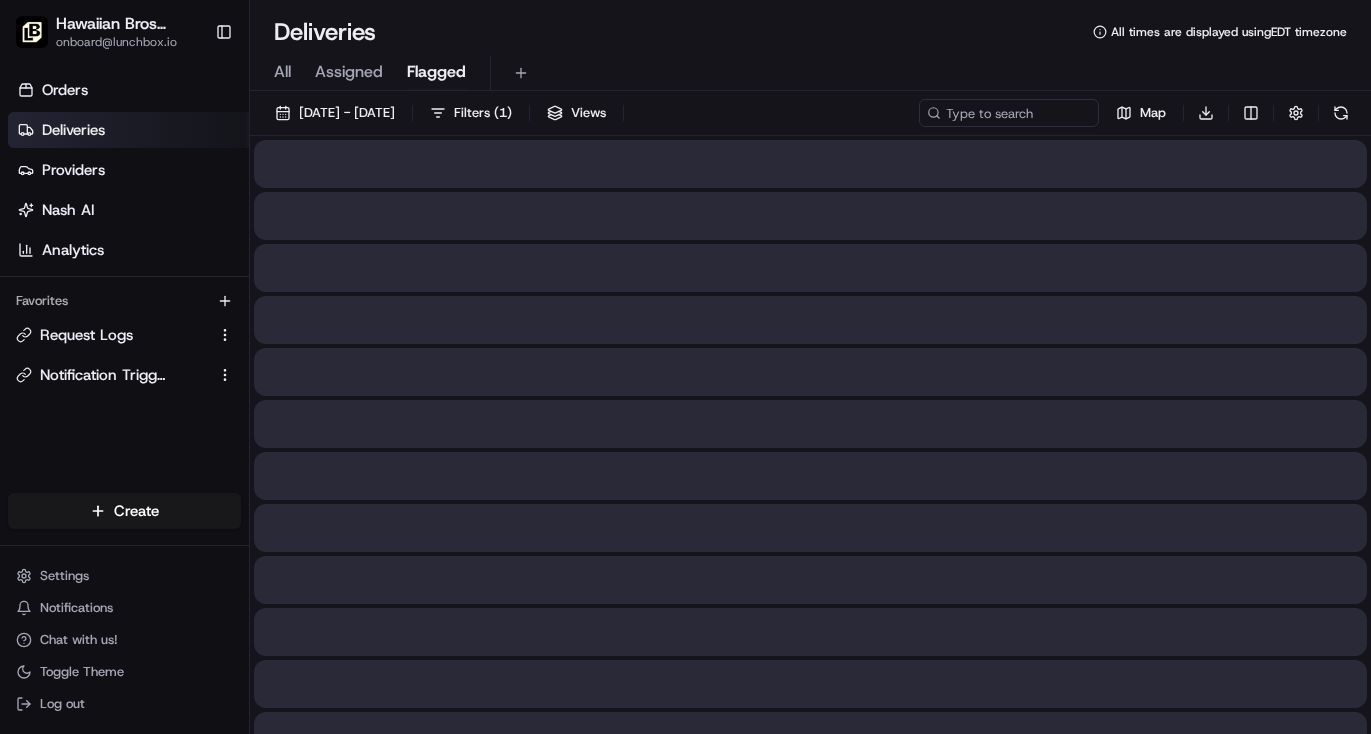 click on "Flagged" at bounding box center (436, 72) 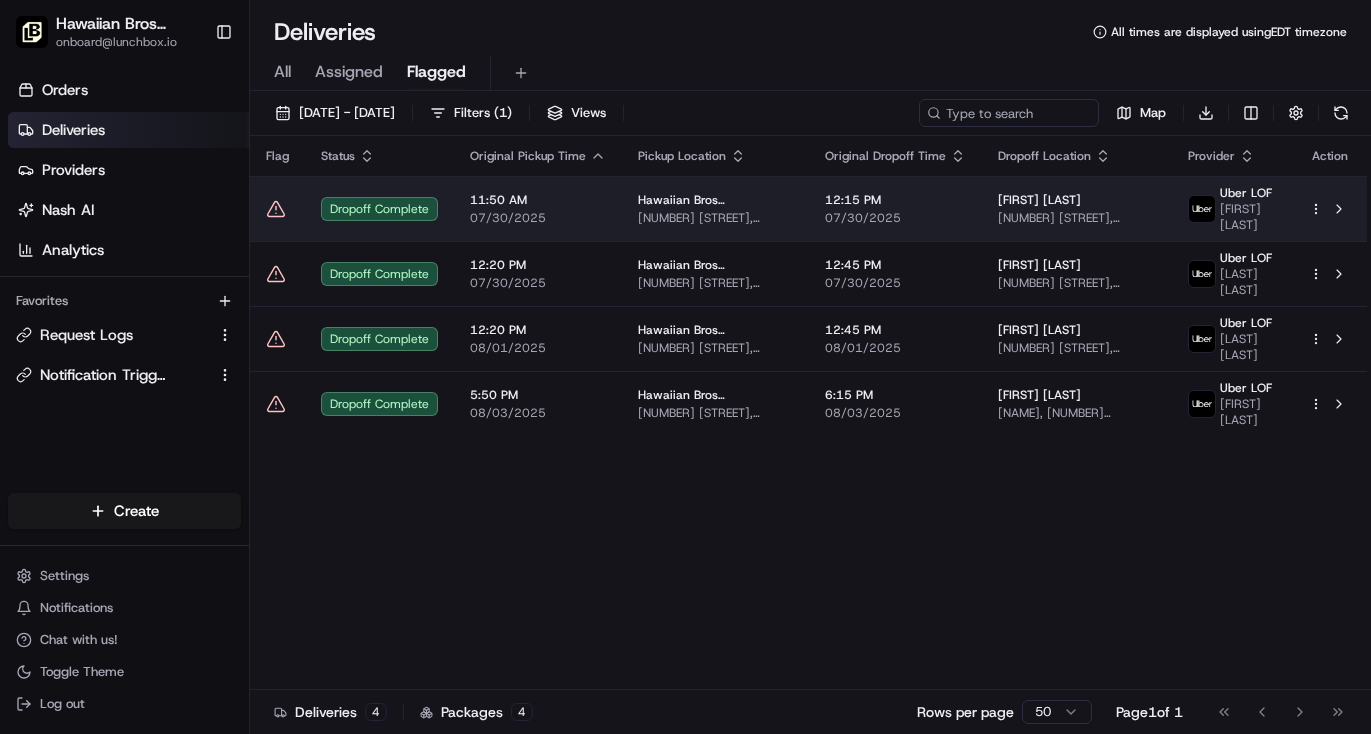 click on "07/30/2025" at bounding box center [538, 218] 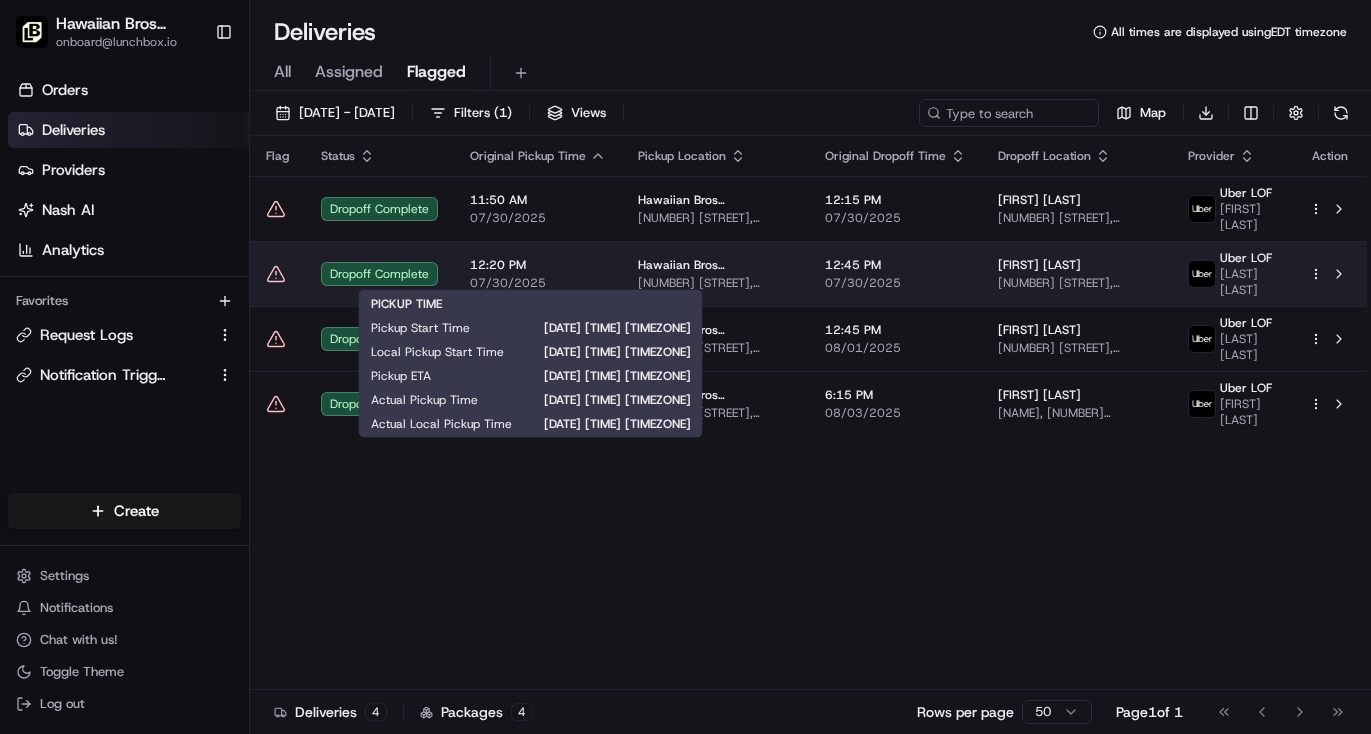 click on "12:20 PM" at bounding box center [538, 265] 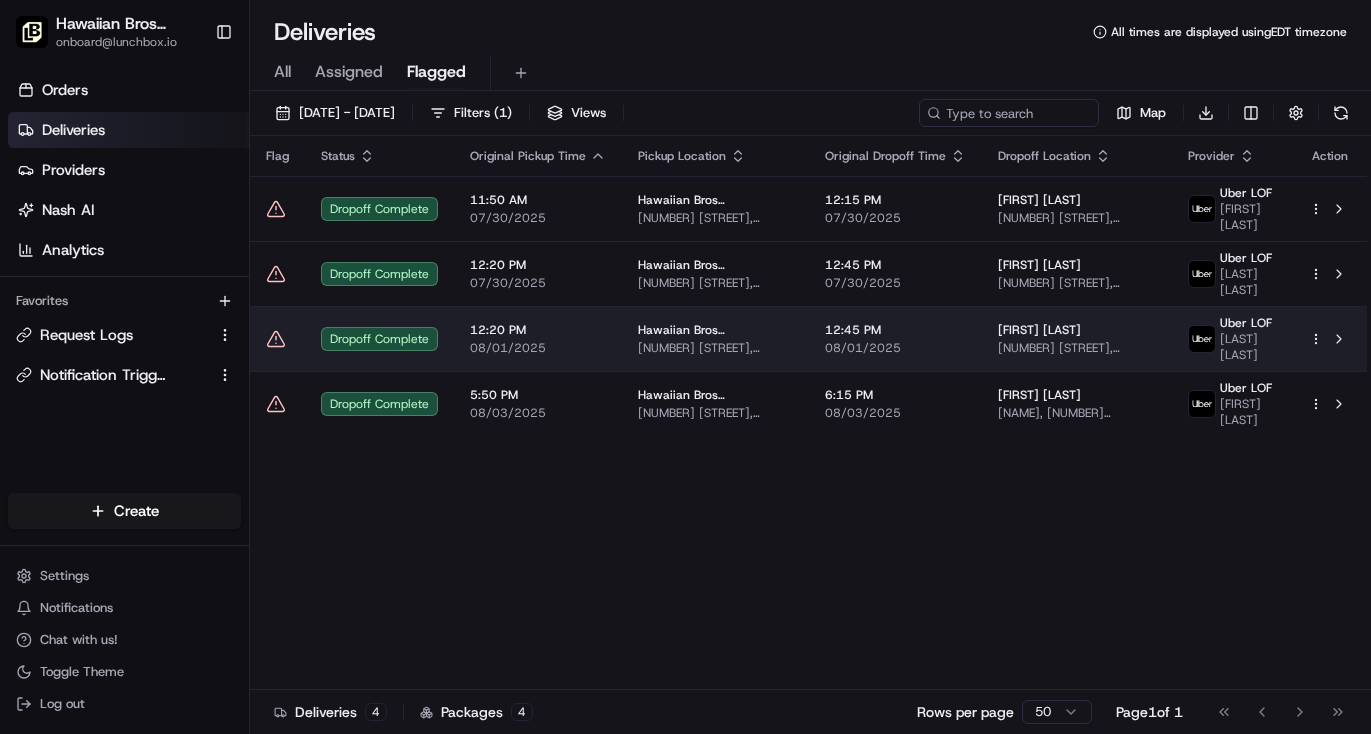 click on "12:20 PM" at bounding box center [538, 330] 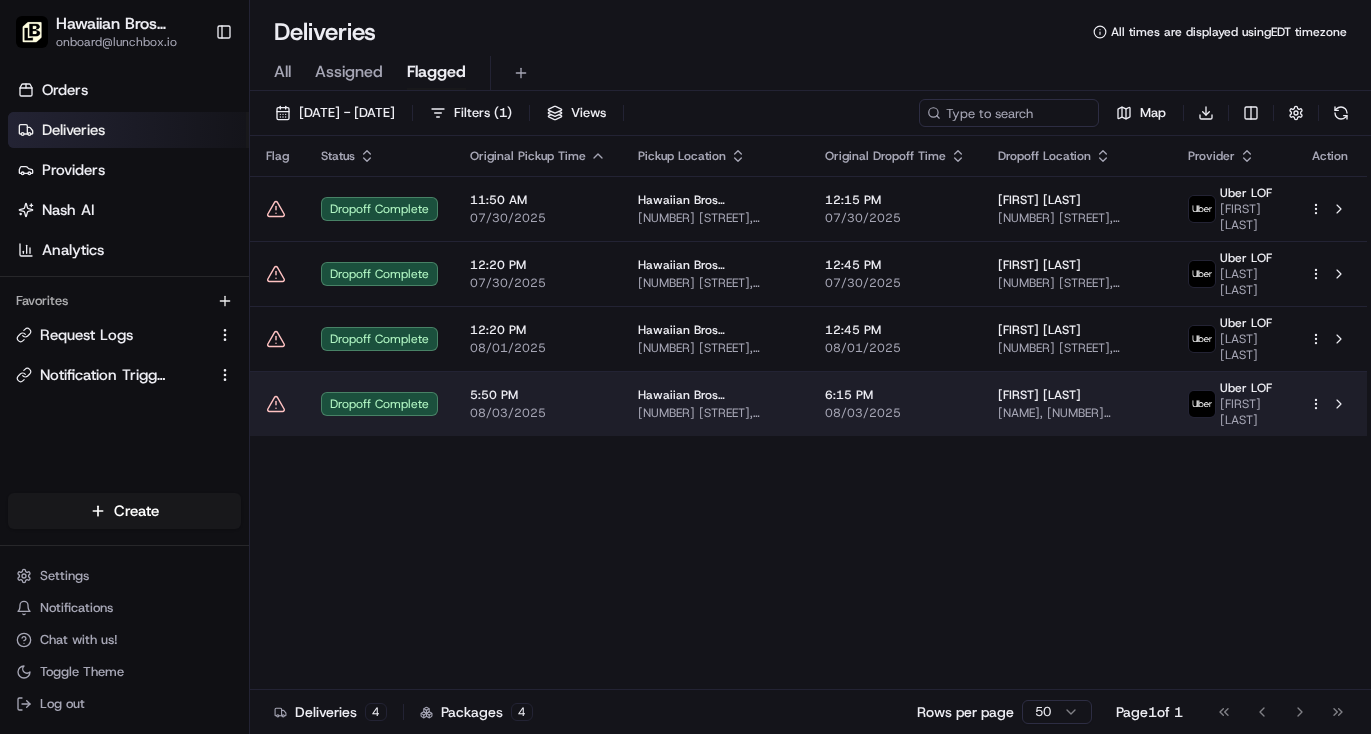 click on "[TIME] [DATE]" at bounding box center (538, 404) 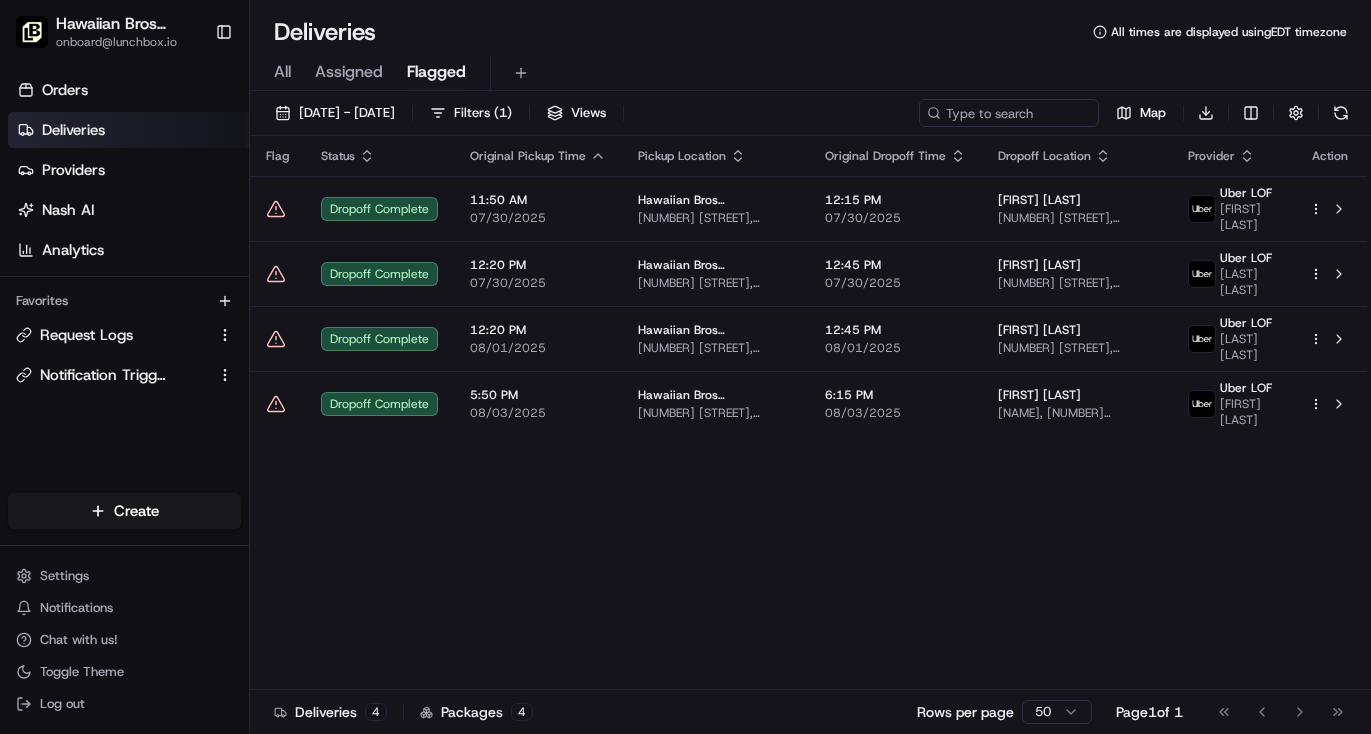 click on "Flag Status Original Pickup Time Pickup Location Original Dropoff Time Dropoff Location Provider Action Dropoff Complete [TIME] [DATE] Hawaiian Bros ([CITY]_[STATE]_[CITY]) [NUMBER] [STREET], [CITY], [STATE] [POSTAL_CODE], USA [TIME] [DATE] [FIRST] [LAST] [NUMBER] [STREET], [CITY], [STATE] [POSTAL_CODE], USA Uber LOF [FIRST] [LAST]. Dropoff Complete [TIME] [DATE] Hawaiian Bros ([CITY]_[STATE]_[CITY]) [NUMBER] [STREET], [CITY], [STATE] [POSTAL_CODE], USA [TIME] [DATE] [FIRST] [LAST] [NUMBER] [STREET], [CITY], [STATE] [POSTAL_CODE], USA Uber LOF [FIRST] [LAST]. Dropoff Complete [TIME] [DATE] Hawaiian Bros ([CITY]_[STATE]_[CITY]) [NUMBER] [STREET], [CITY], [STATE] [POSTAL_CODE], USA [TIME] [DATE] [FIRST] [LAST] [NUMBER] [STREET], [CITY], [STATE] [POSTAL_CODE], USA Uber LOF [FIRST] [LAST]. Dropoff Complete [TIME] [DATE] Hawaiian Bros ([CITY]_[STATE]_[CITY]) [NUMBER] [STREET], [CITY], [STATE] [POSTAL_CODE], USA [TIME] [DATE] [FIRST] [LAST] [NUMBER] [STREET], [CITY], [STATE] [POSTAL_CODE], USA Uber LOF [FIRST] [LAST]." at bounding box center [808, 413] 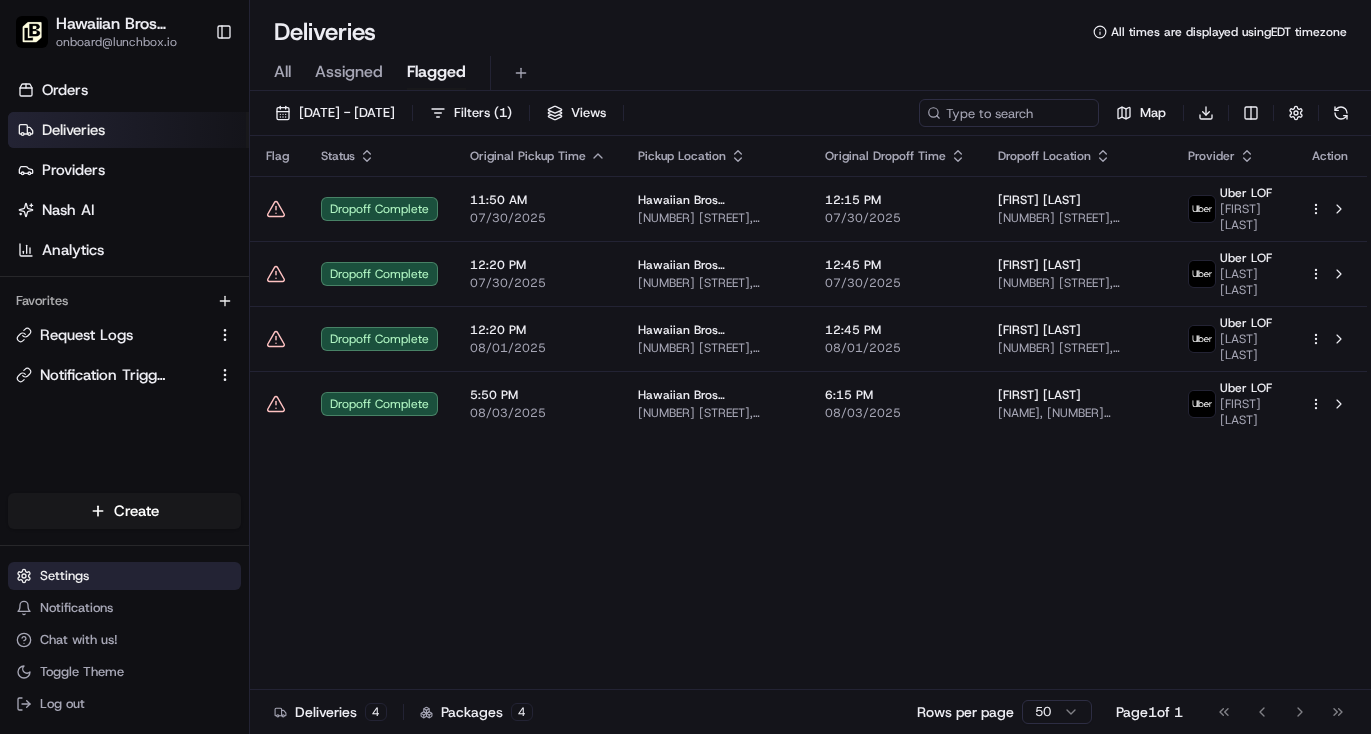 click on "Settings" at bounding box center (64, 576) 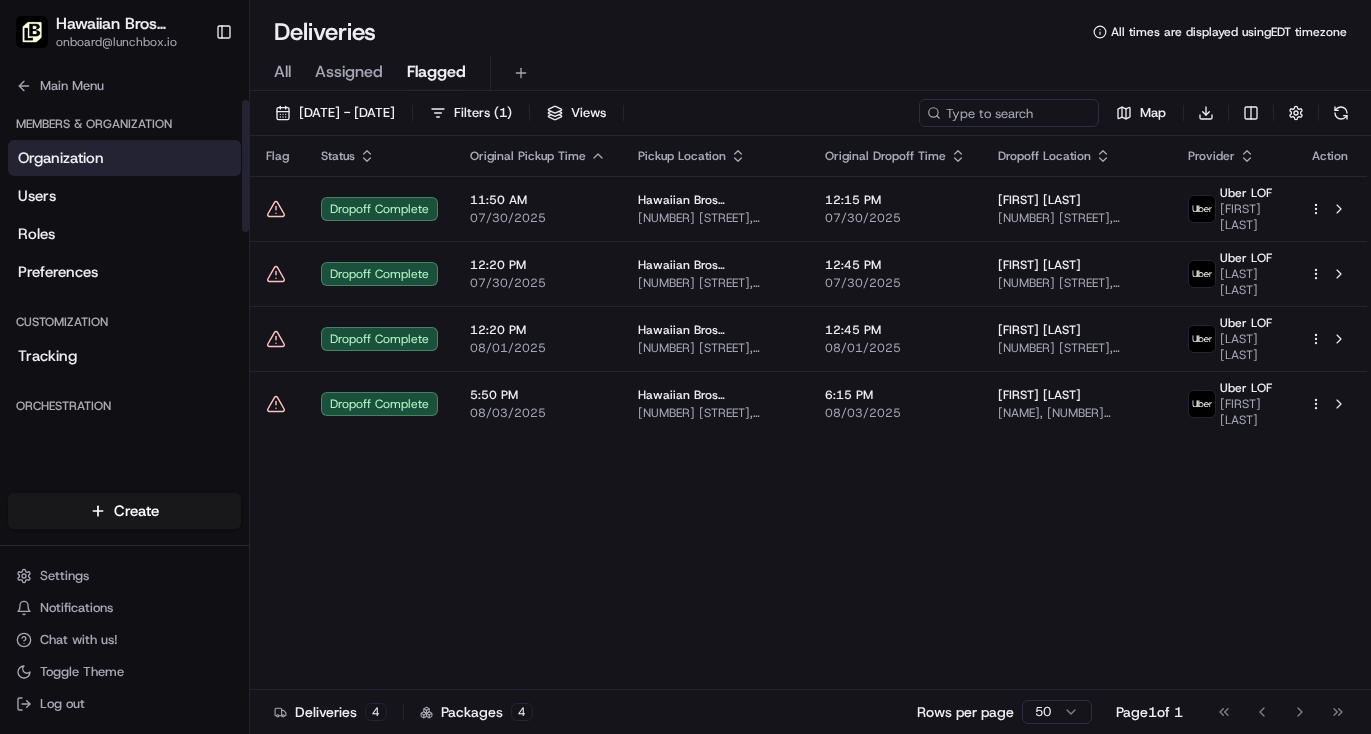 click on "Organization" at bounding box center (124, 158) 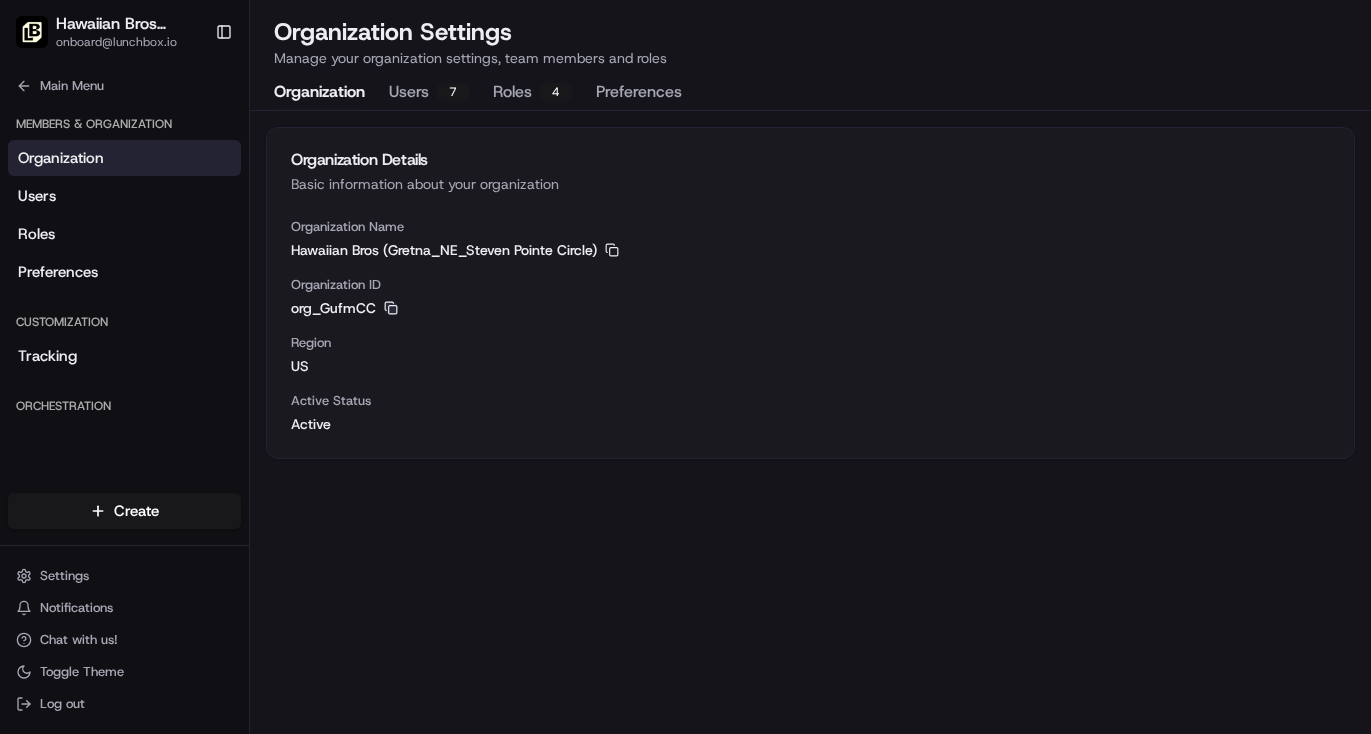 click 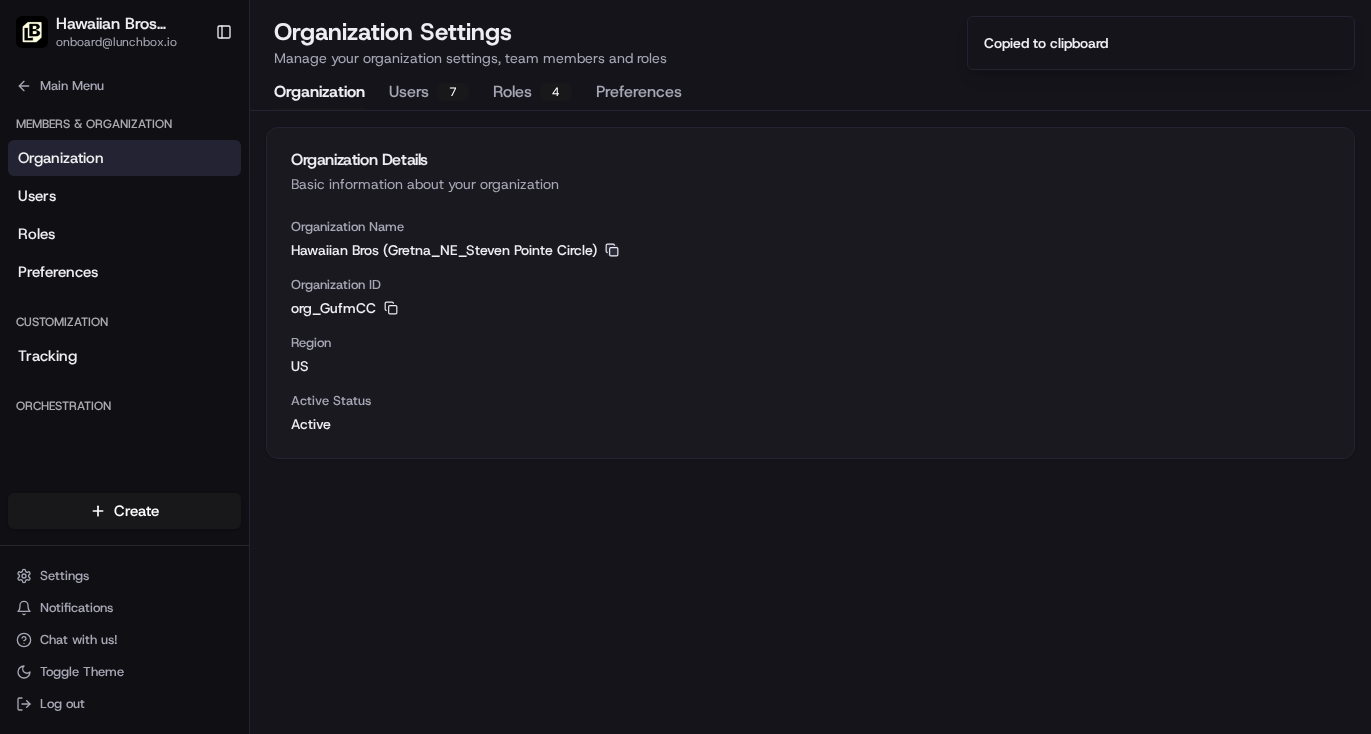 click 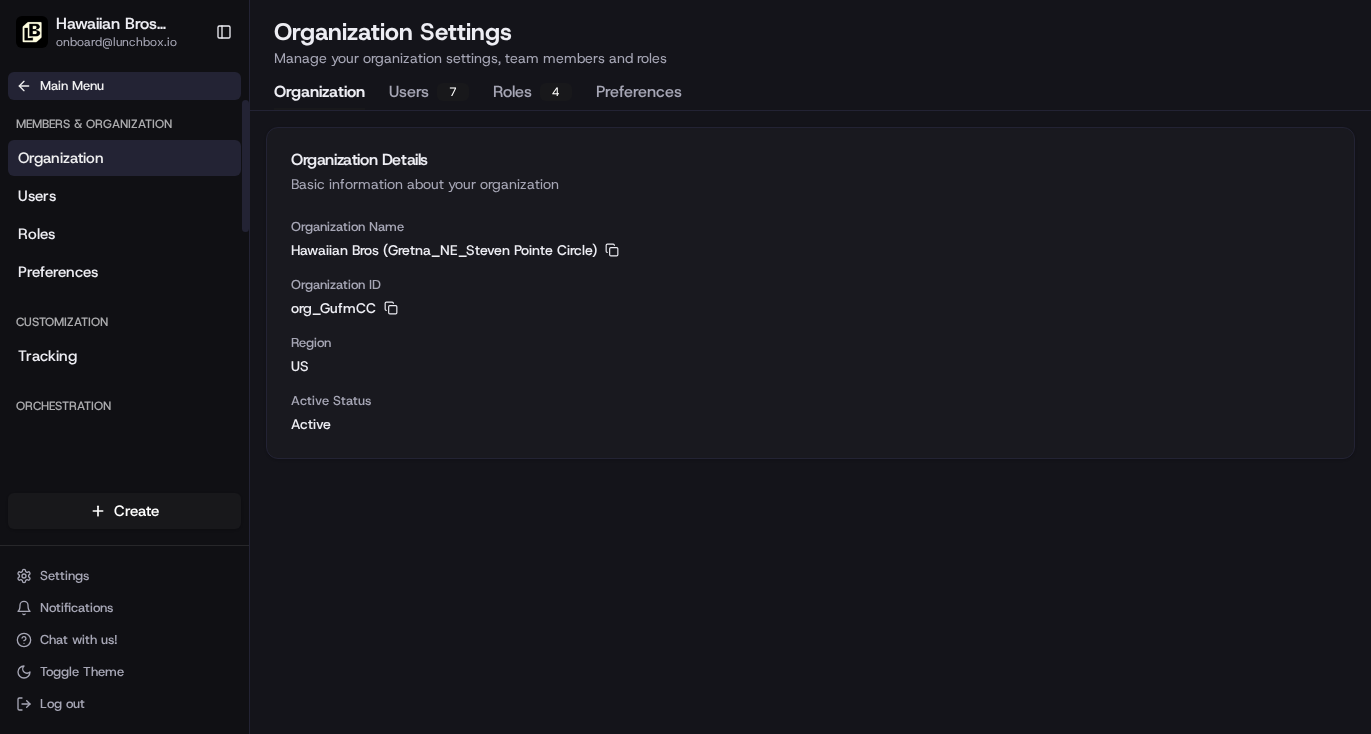 click on "Main Menu" at bounding box center (72, 86) 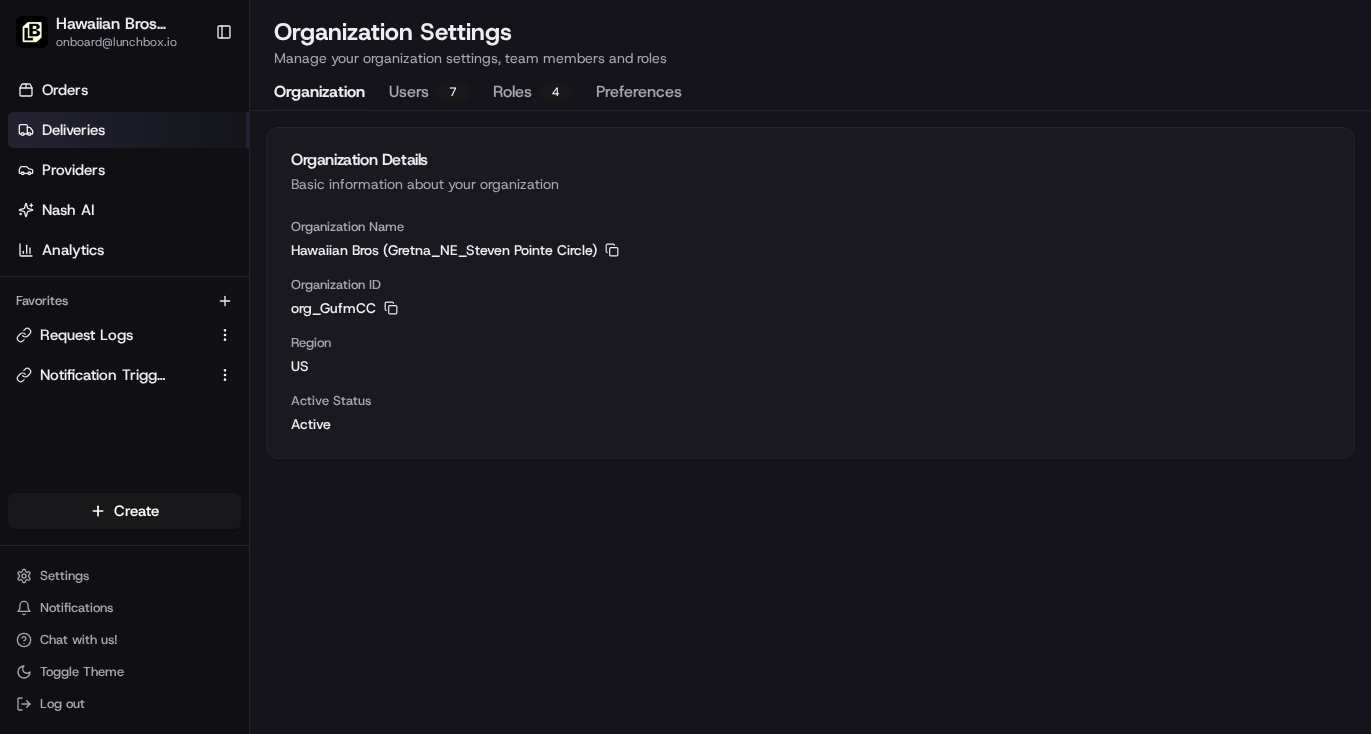 click on "Deliveries" at bounding box center [73, 130] 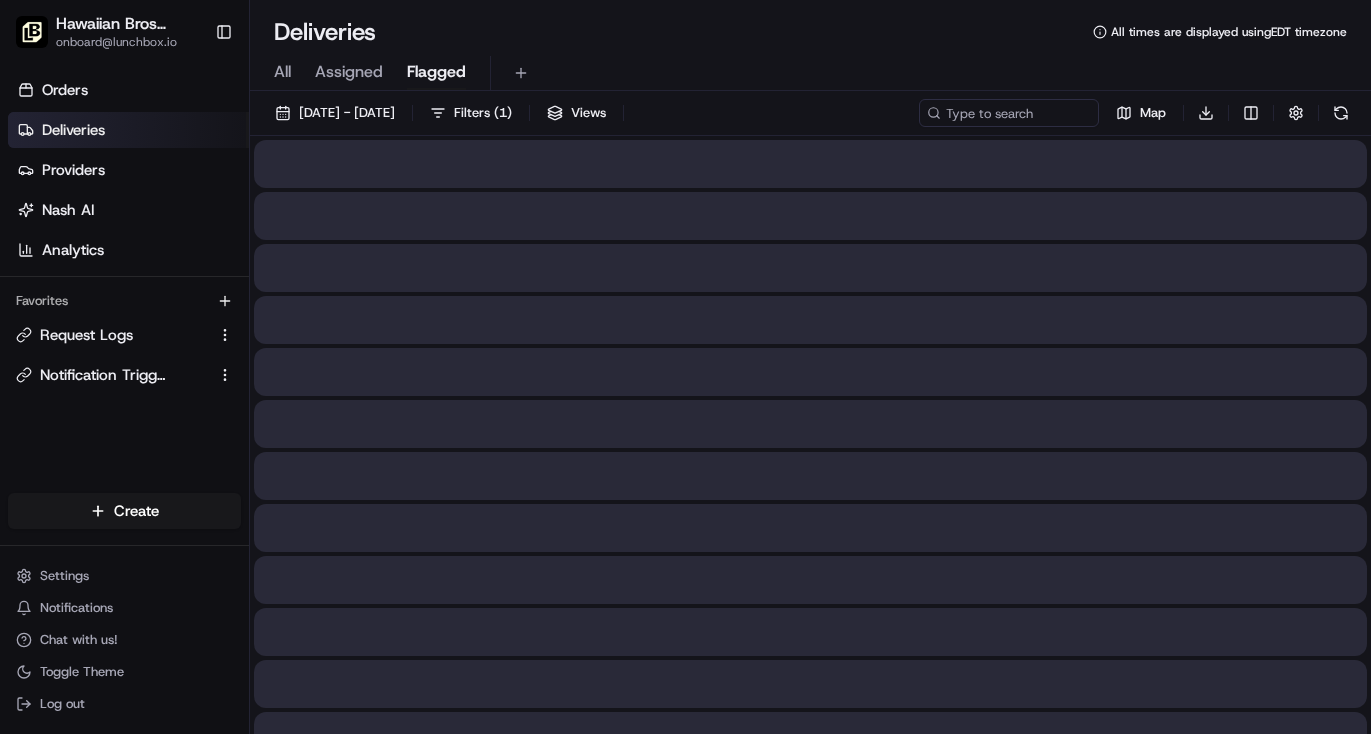 click on "Flagged" at bounding box center (436, 72) 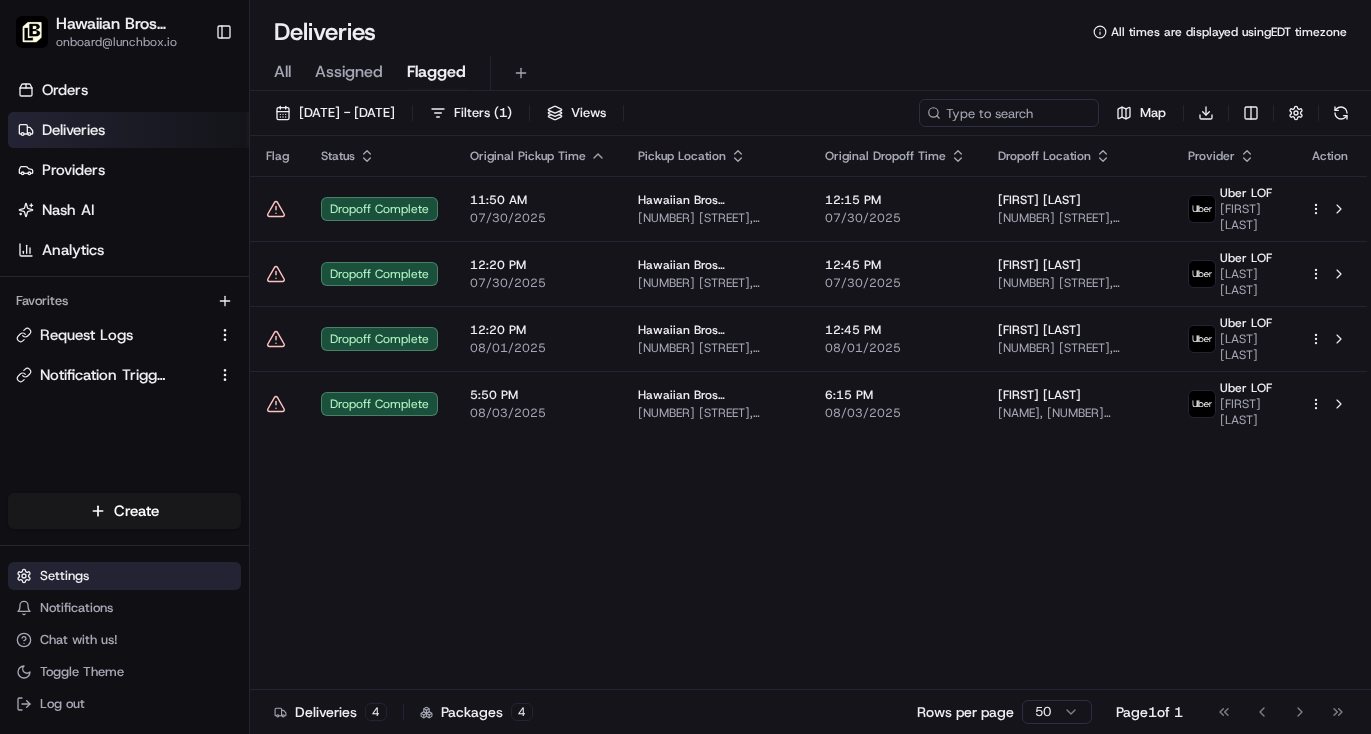 click on "Settings" at bounding box center (64, 576) 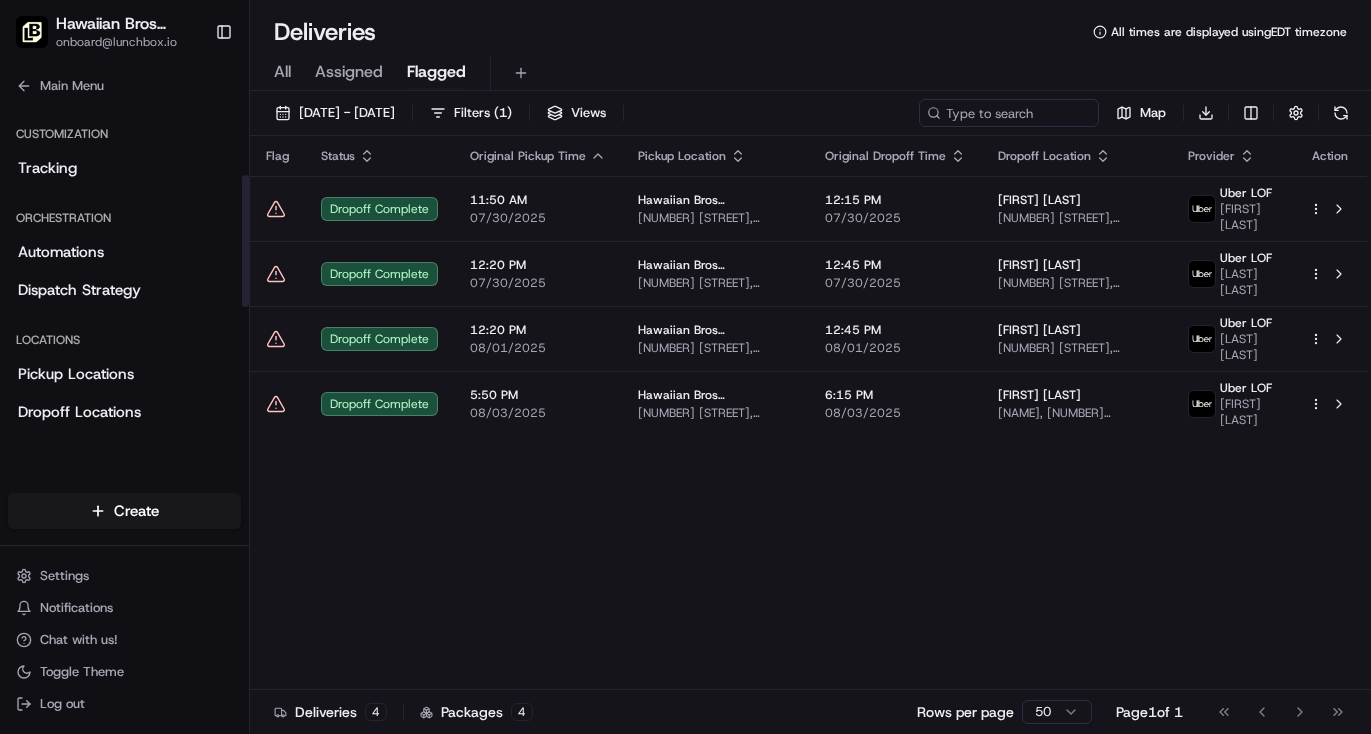 scroll, scrollTop: 192, scrollLeft: 0, axis: vertical 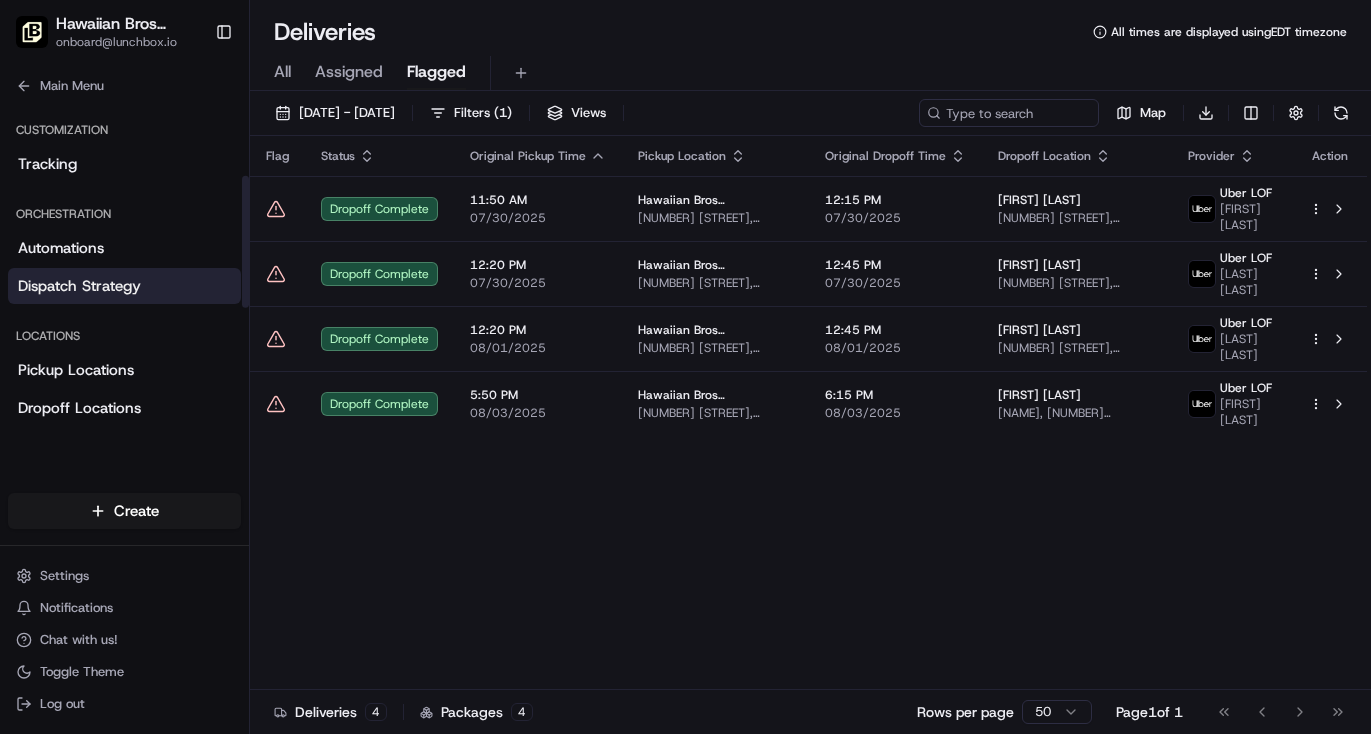 click on "Dispatch Strategy" at bounding box center [79, 286] 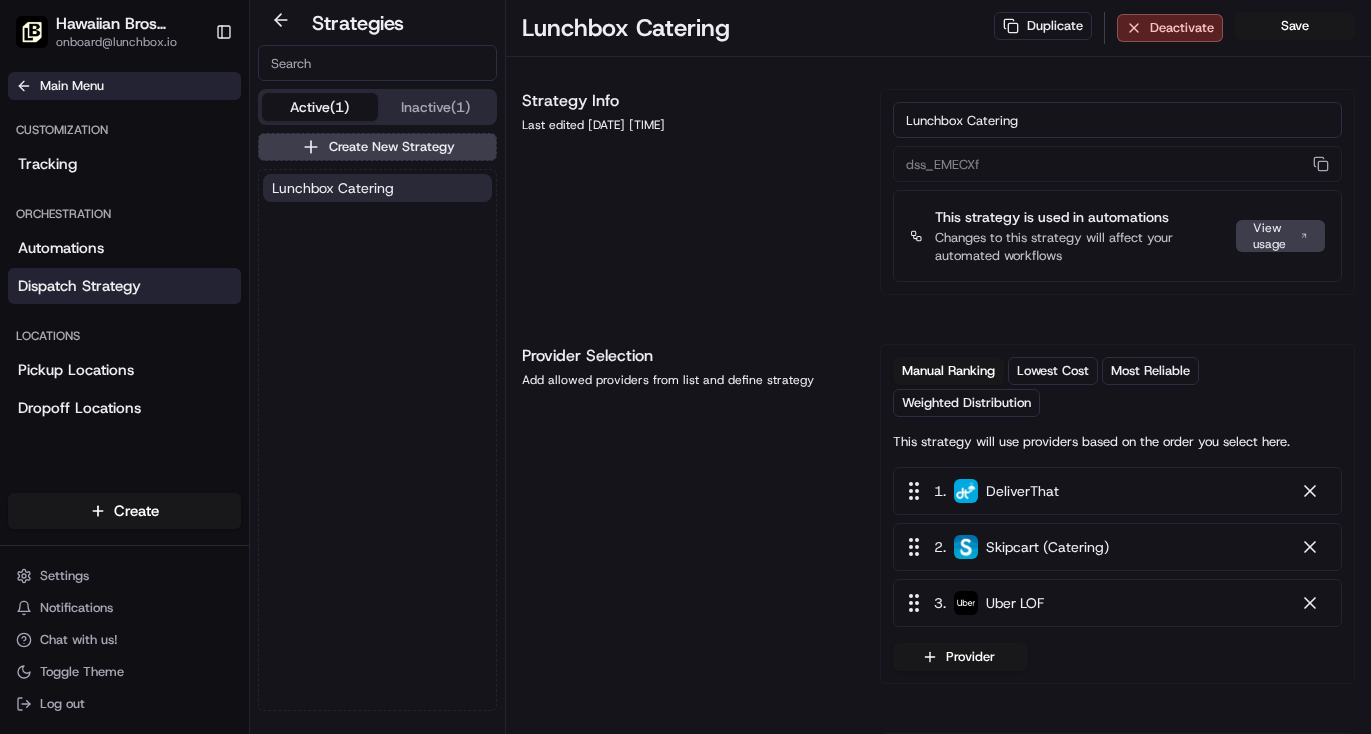 click 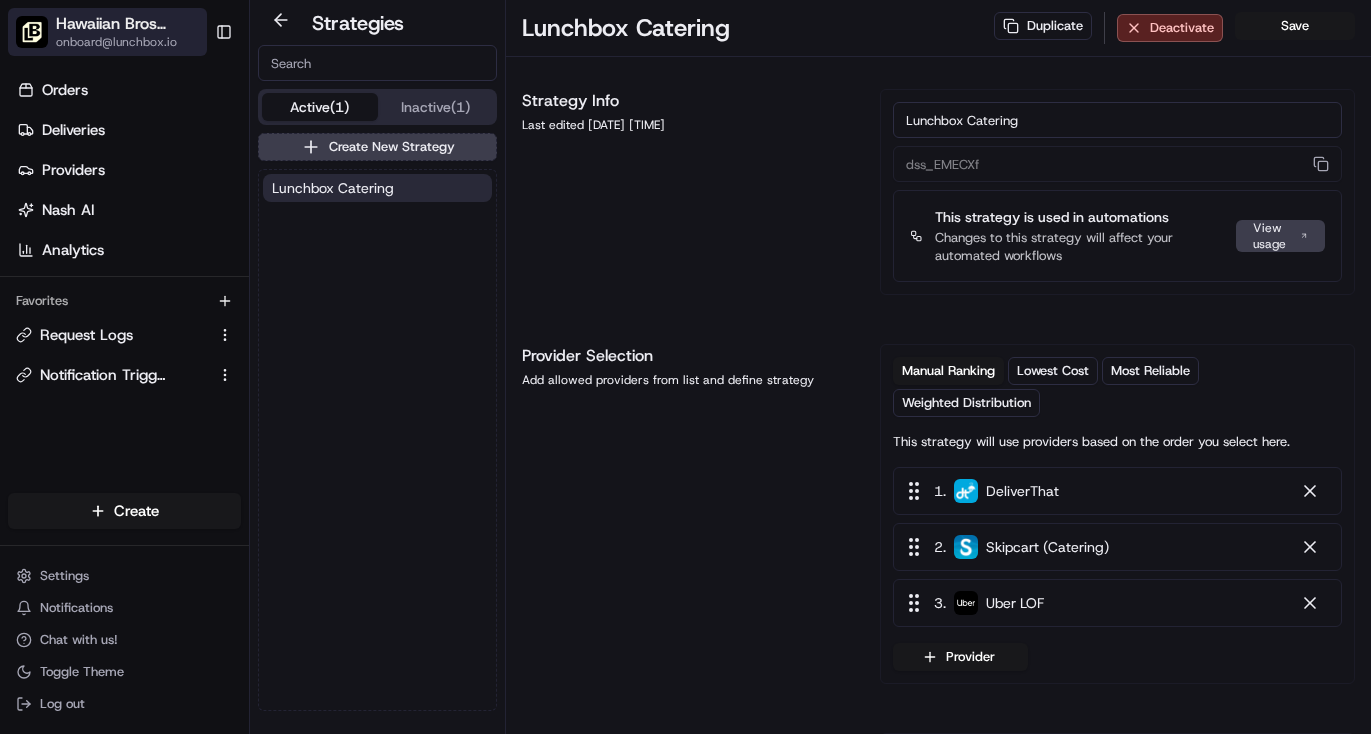 click on "Hawaiian Bros (Gretna_NE_Steven Pointe Circle)" at bounding box center [129, 24] 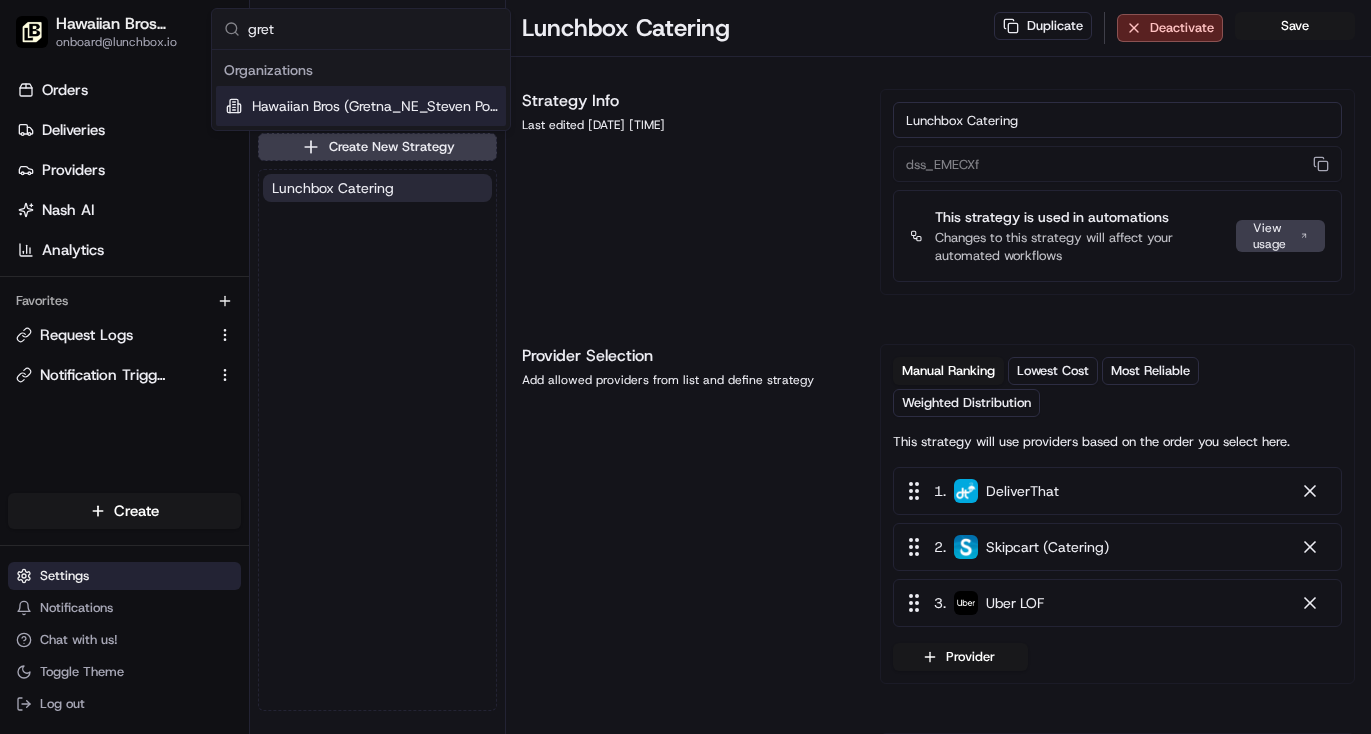 click on "Settings" at bounding box center (64, 576) 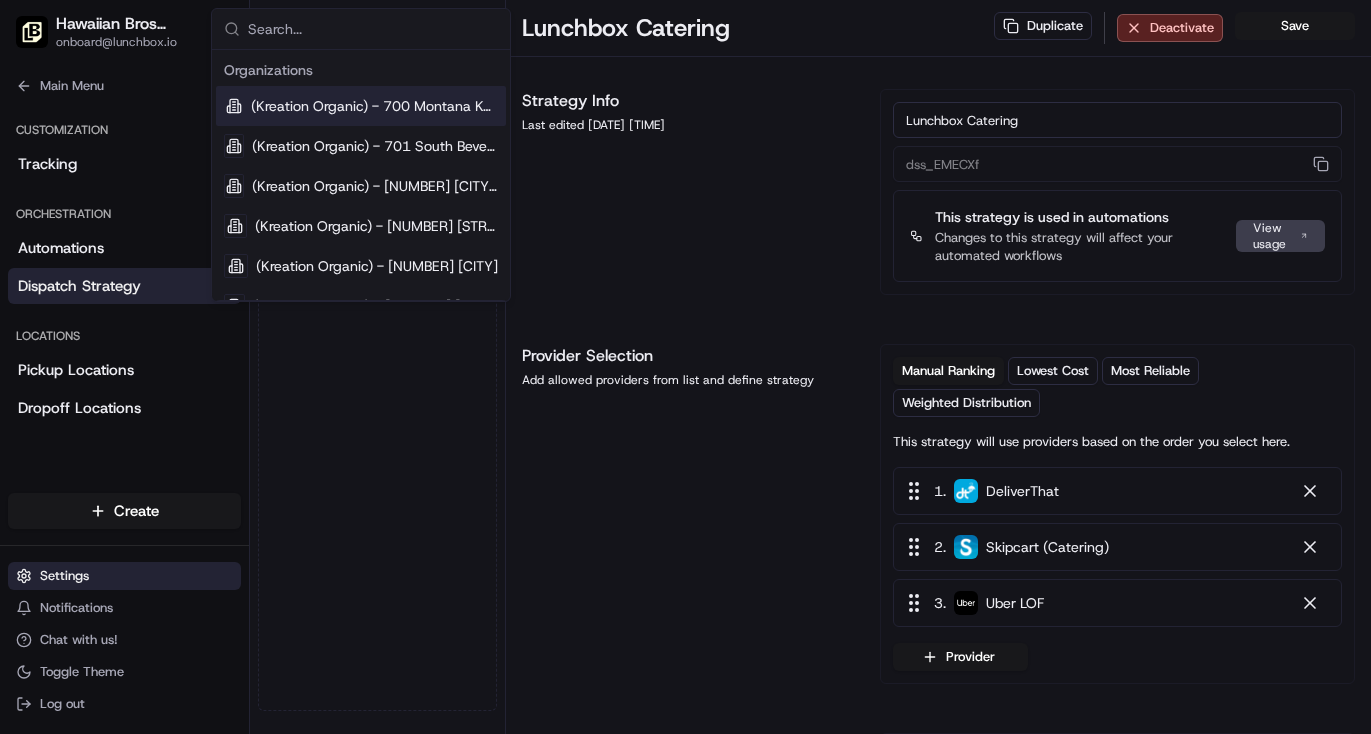 scroll, scrollTop: 0, scrollLeft: 0, axis: both 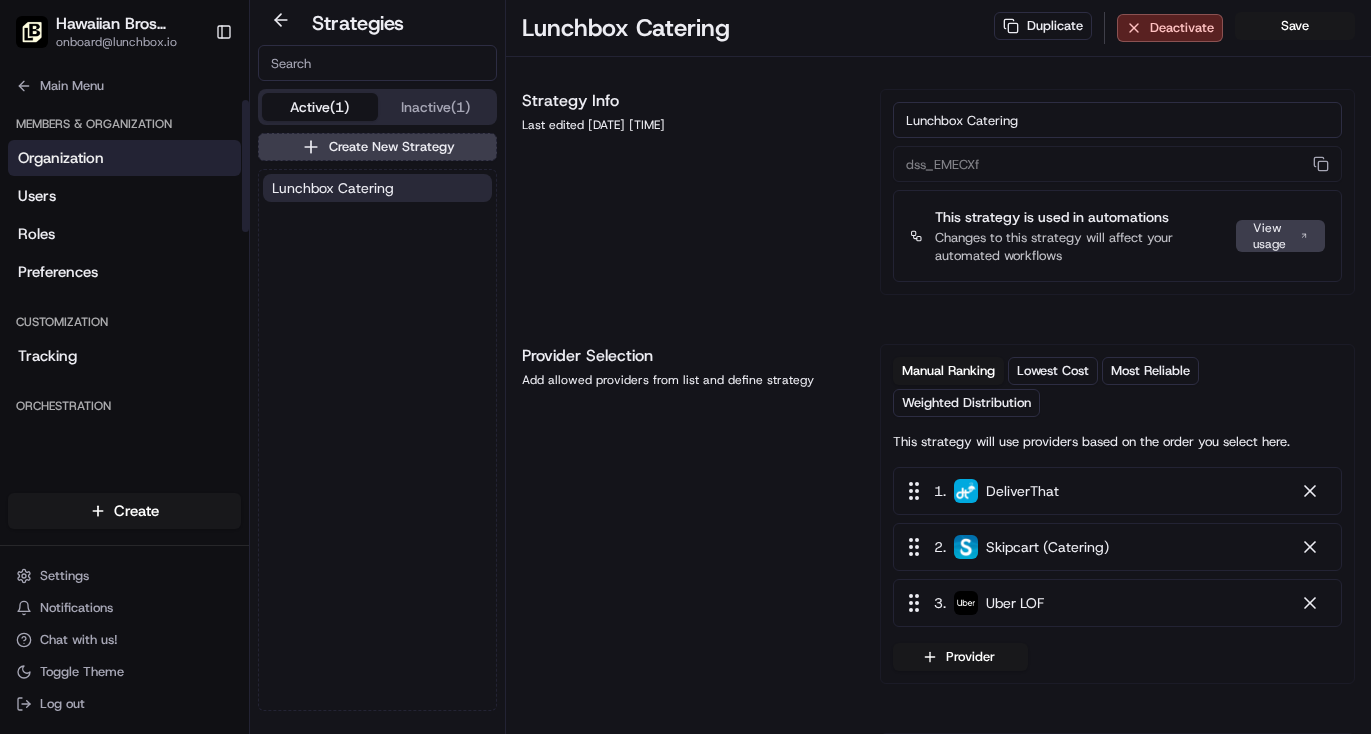click on "Organization" at bounding box center (61, 158) 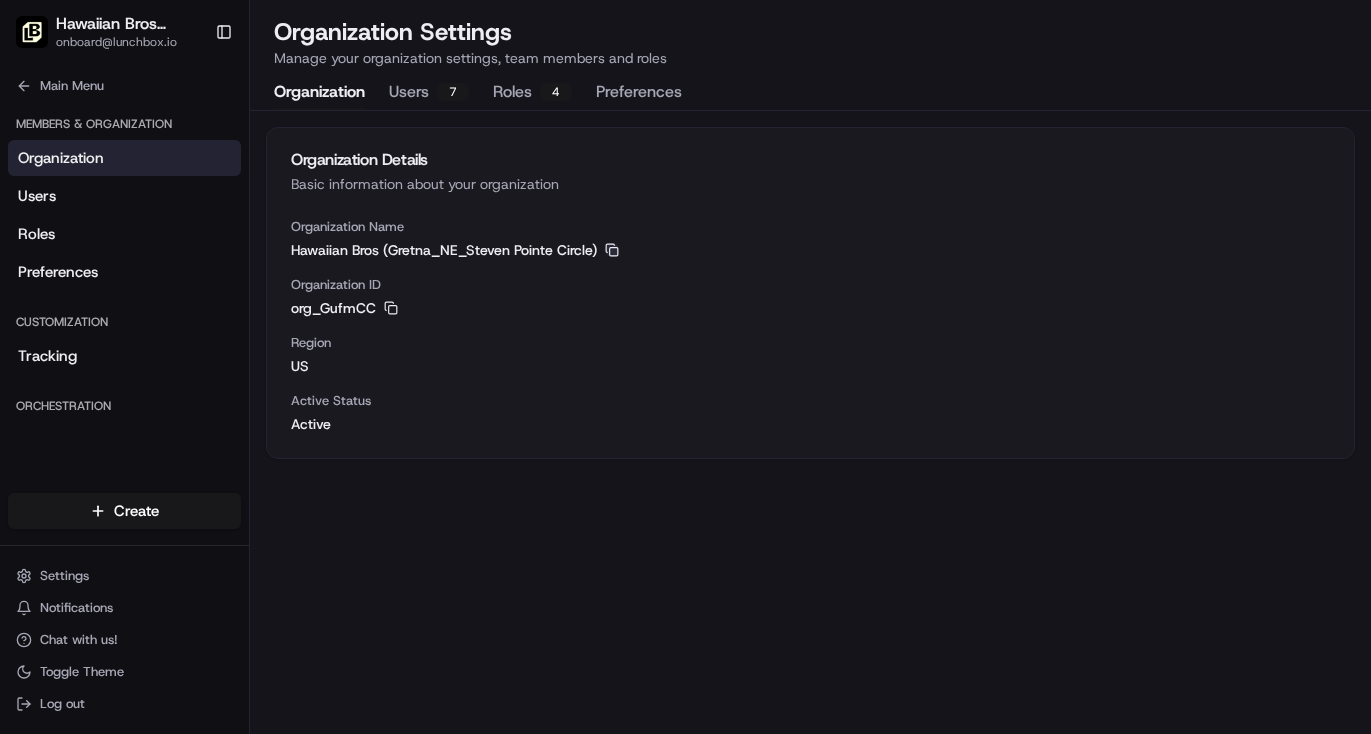 click 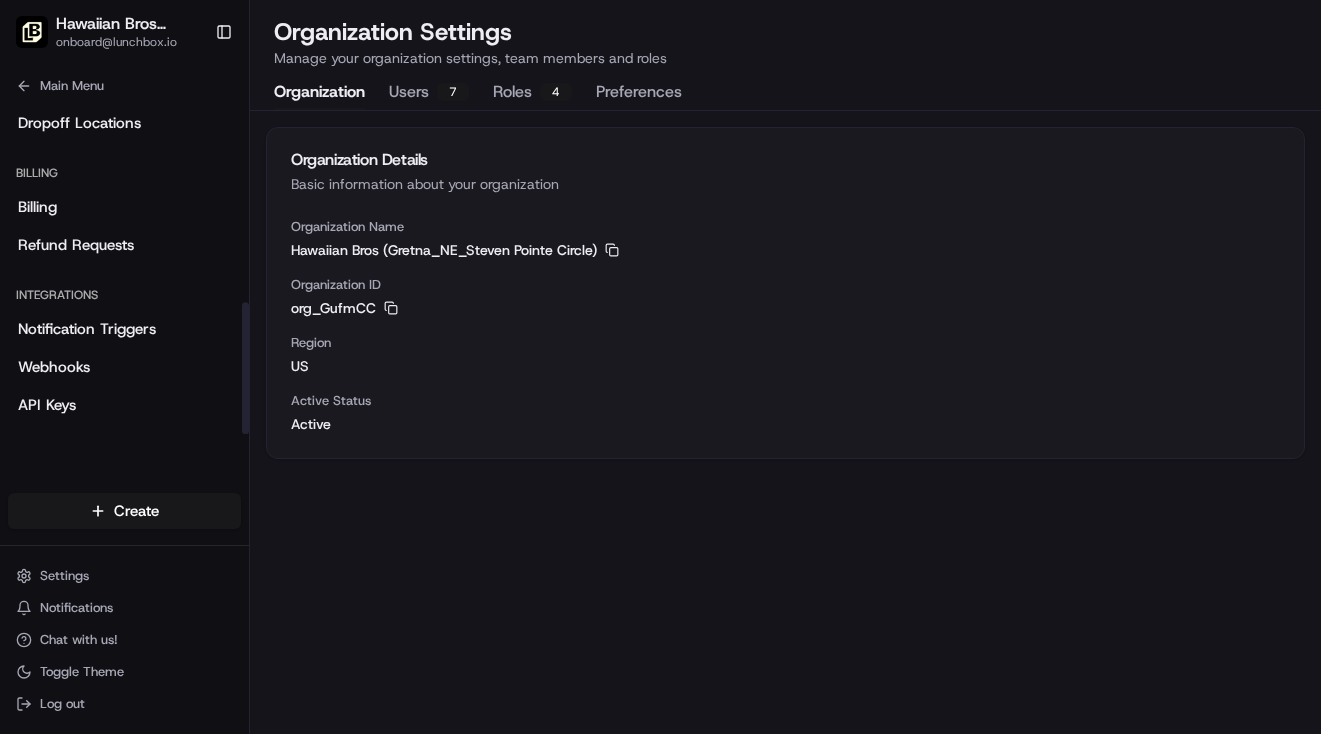 scroll, scrollTop: 512, scrollLeft: 0, axis: vertical 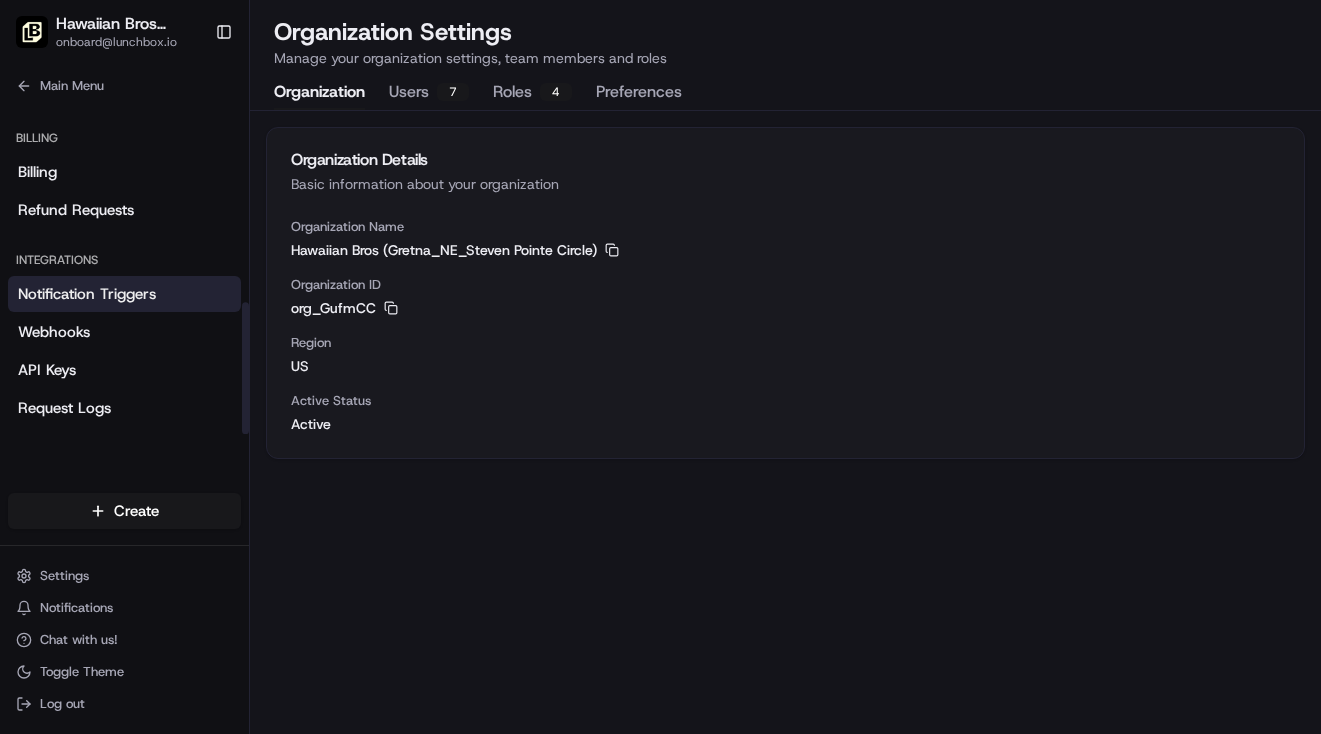 click on "Notification Triggers" at bounding box center (124, 294) 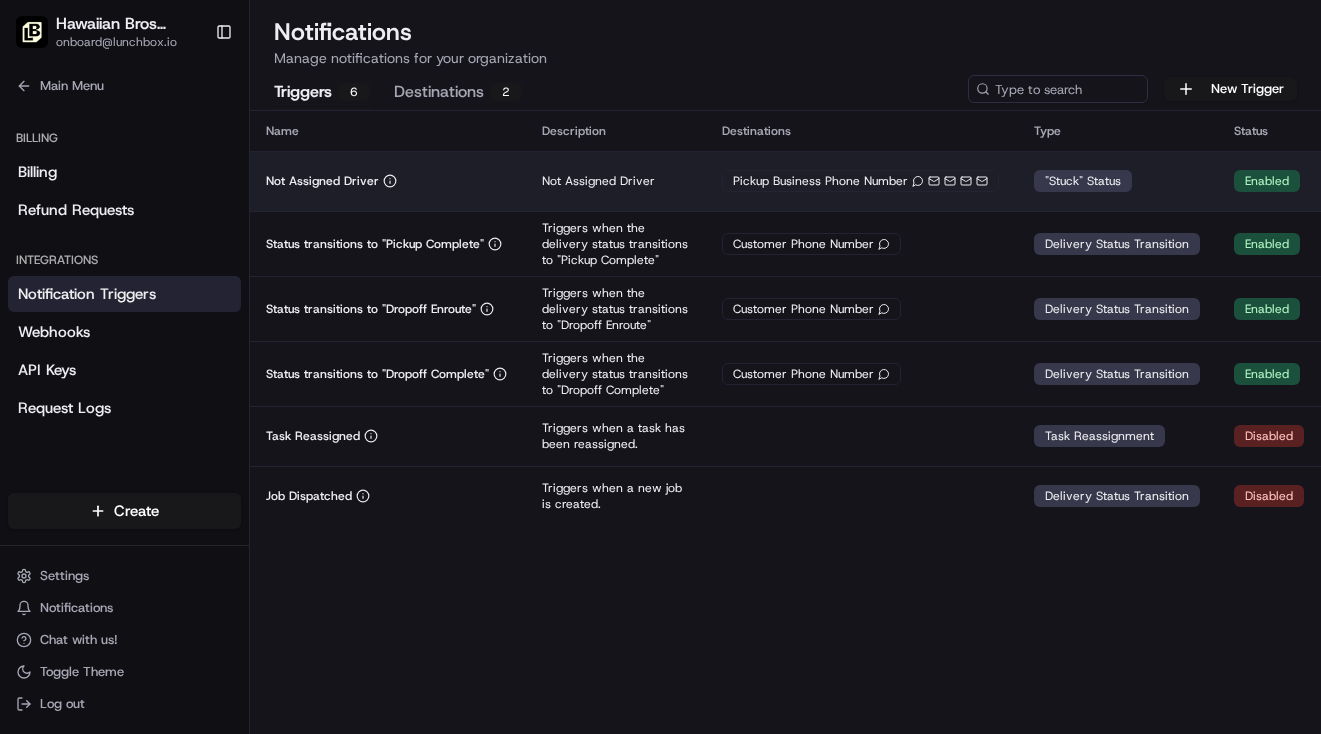 click on "Not Assigned Driver" at bounding box center (388, 181) 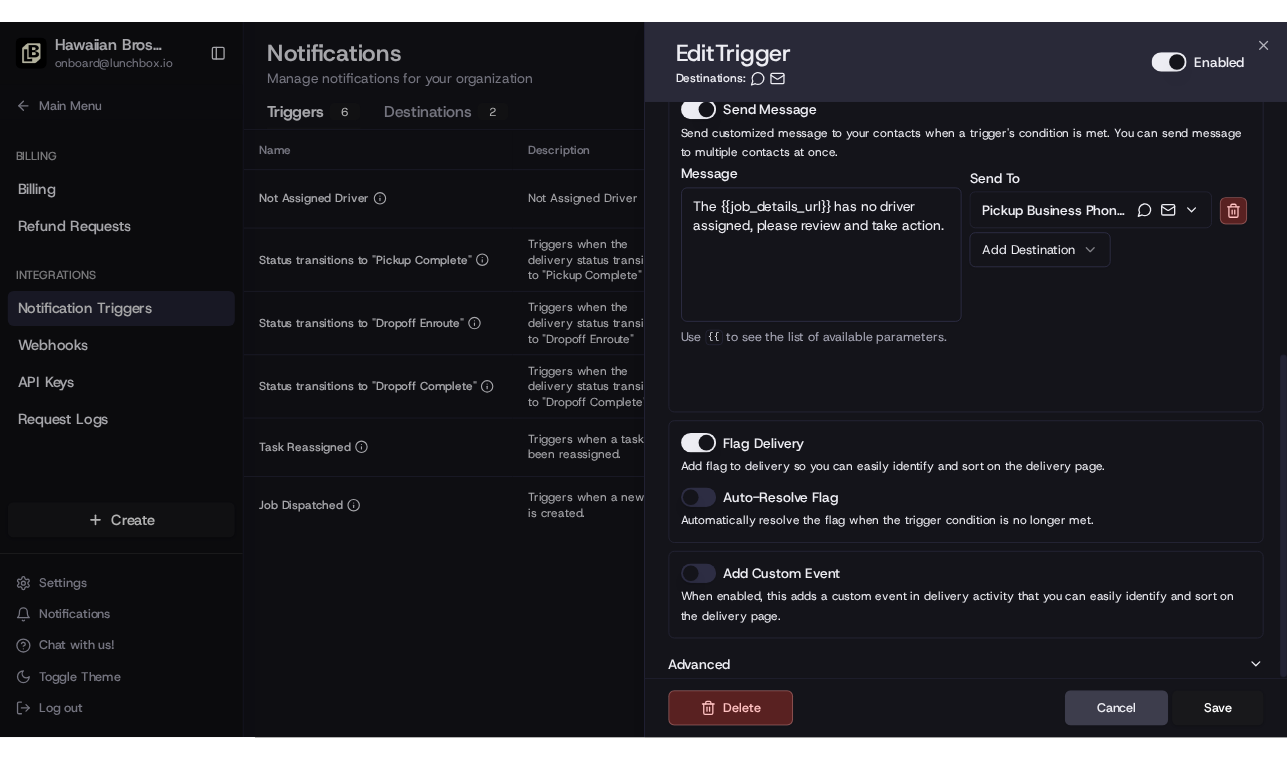 scroll, scrollTop: 462, scrollLeft: 0, axis: vertical 